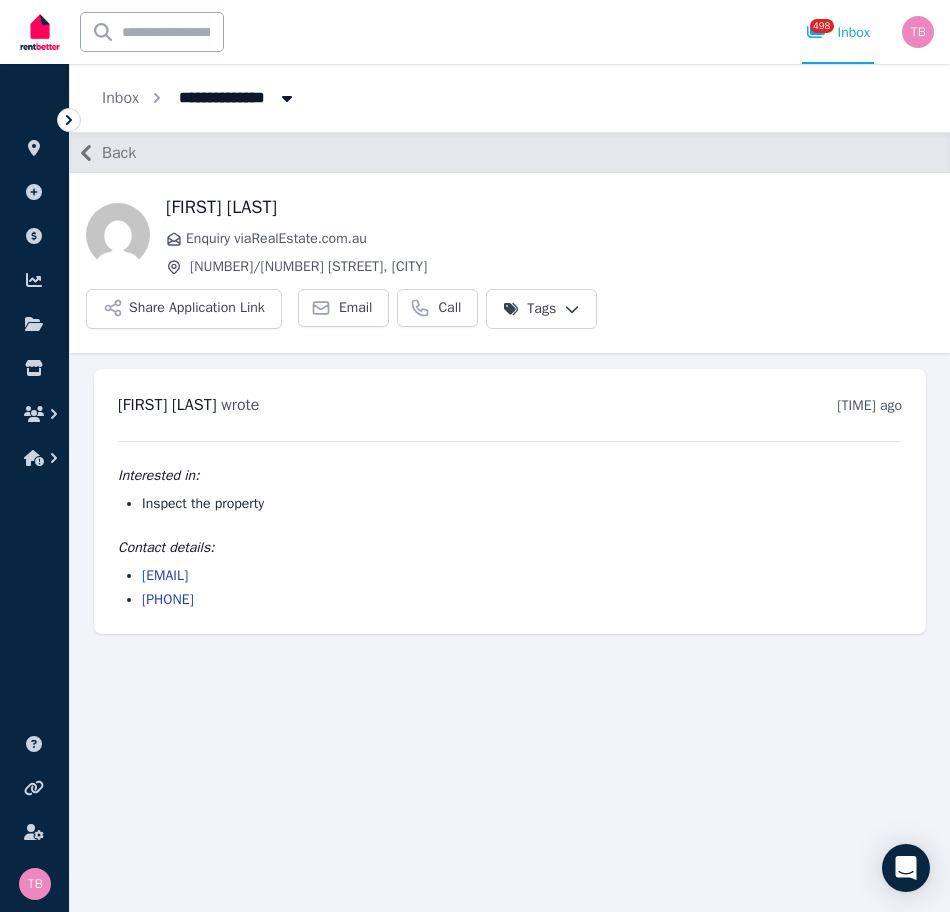 scroll, scrollTop: 0, scrollLeft: 0, axis: both 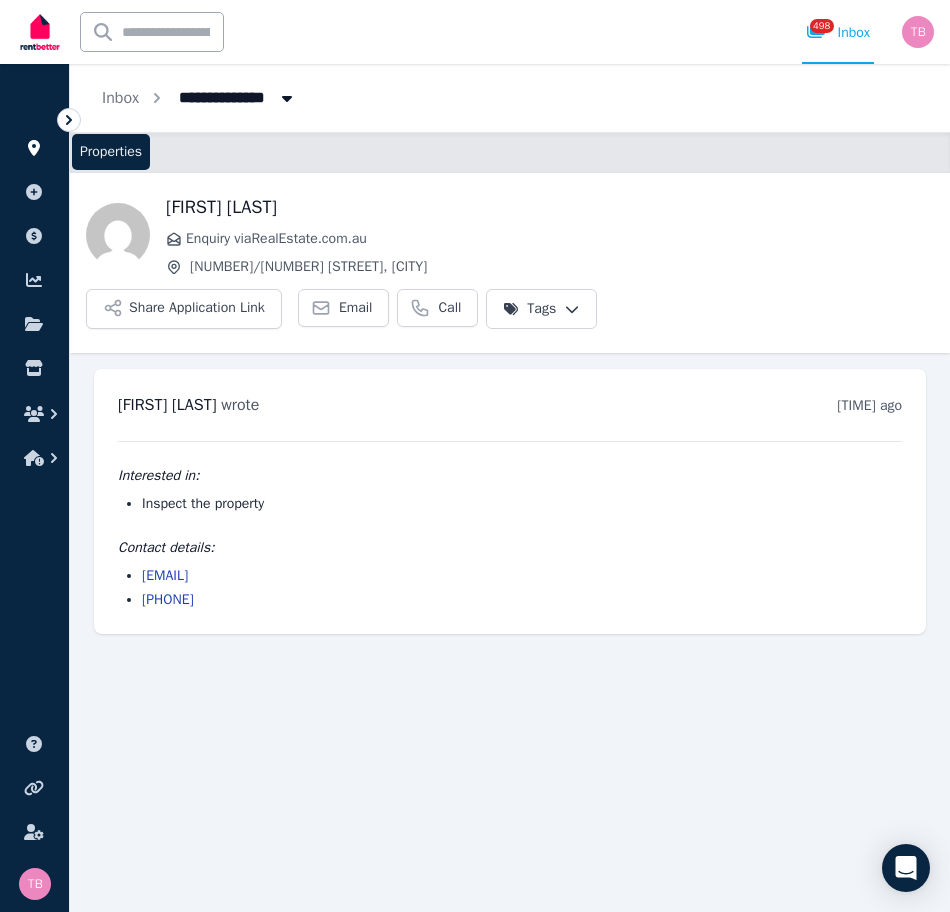 drag, startPoint x: 0, startPoint y: 0, endPoint x: 36, endPoint y: 153, distance: 157.17824 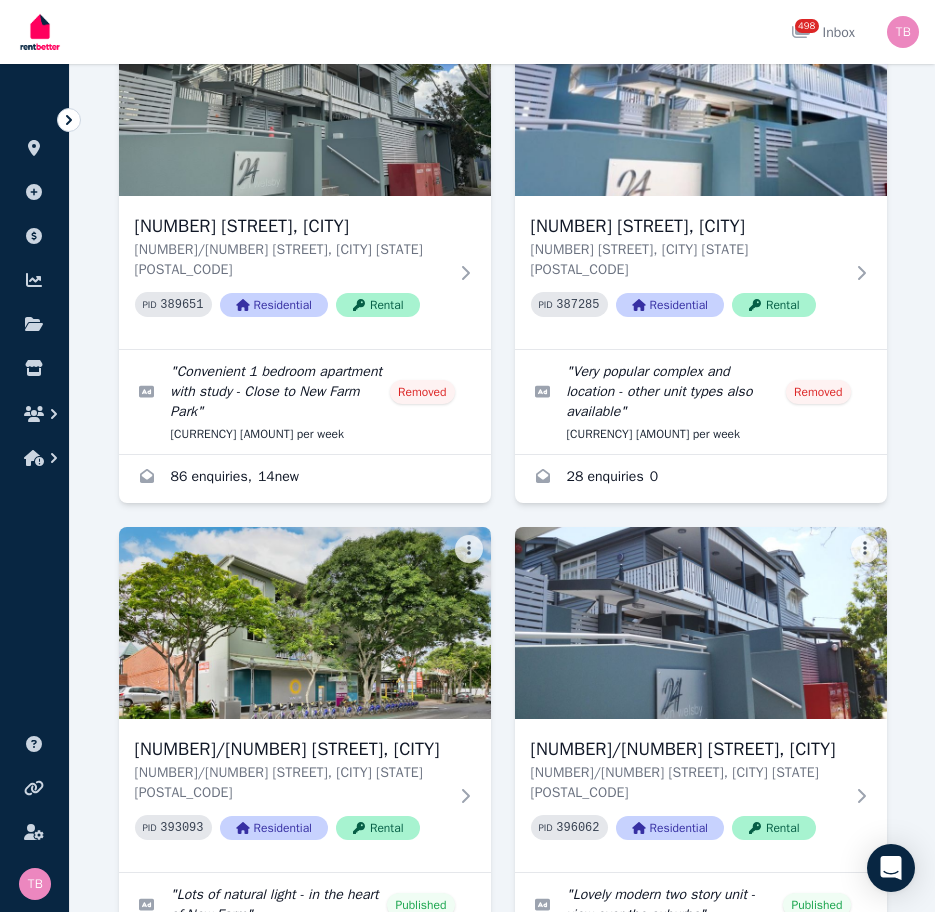 scroll, scrollTop: 3900, scrollLeft: 0, axis: vertical 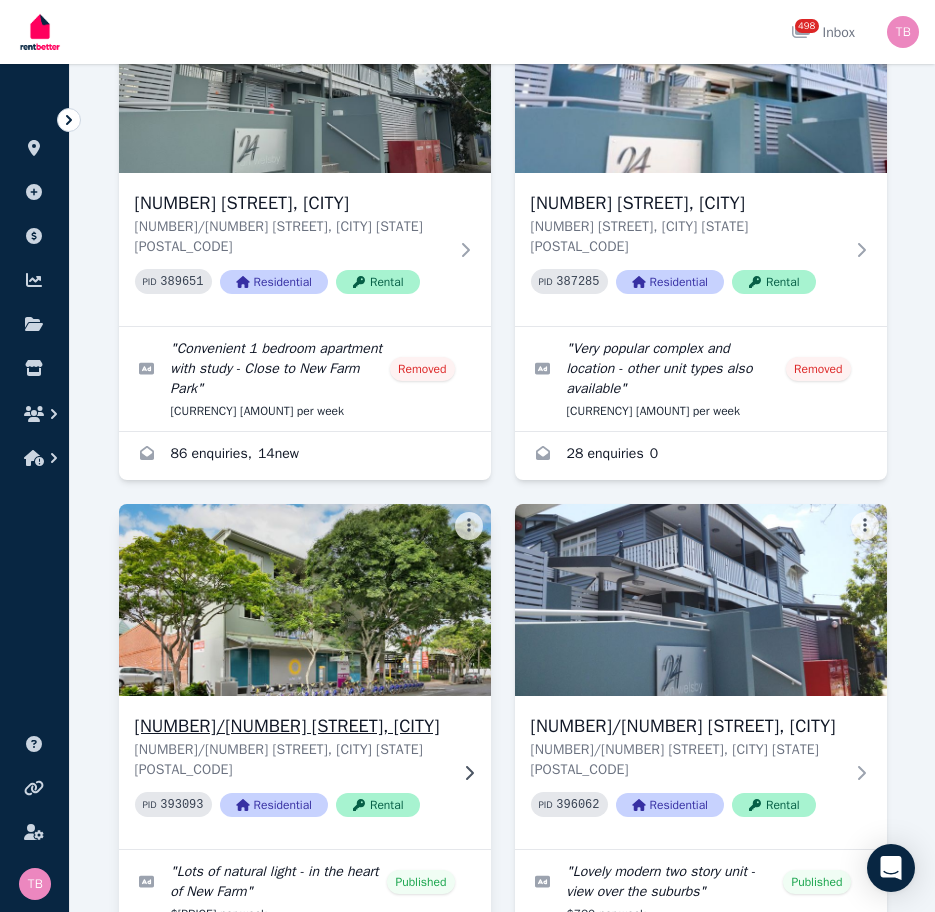 click on "[NUMBER]/[NUMBER] [STREET], [CITY]" at bounding box center (291, 726) 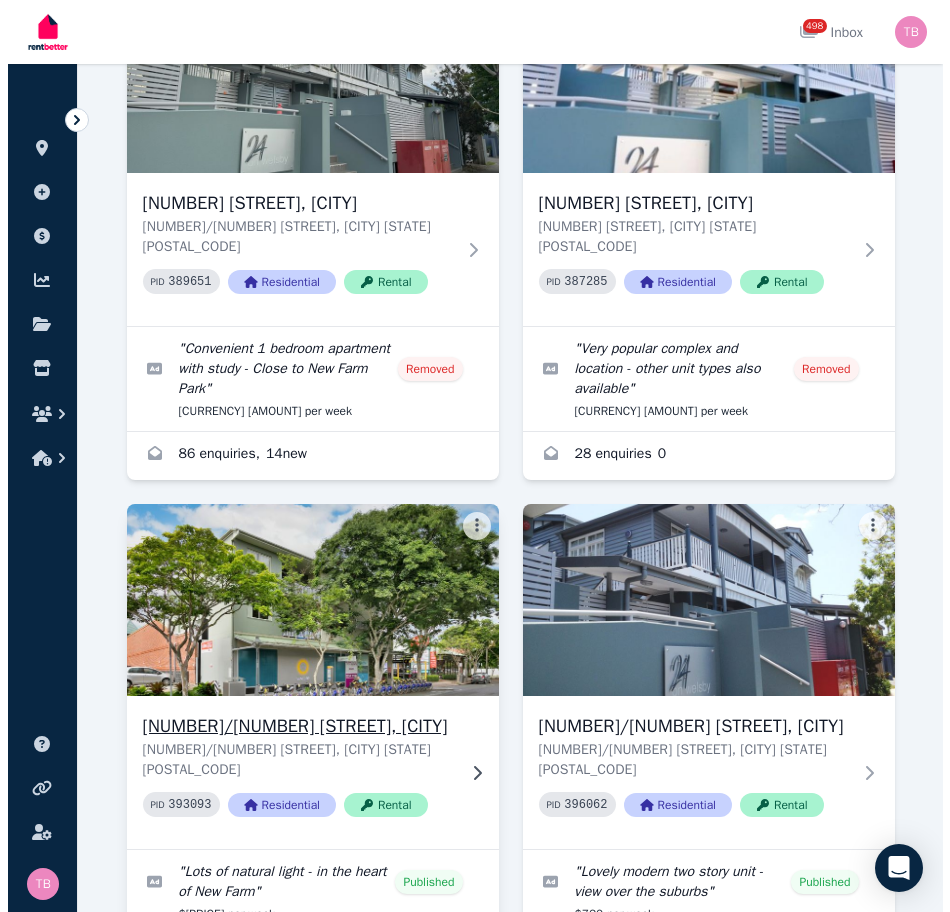 scroll, scrollTop: 0, scrollLeft: 0, axis: both 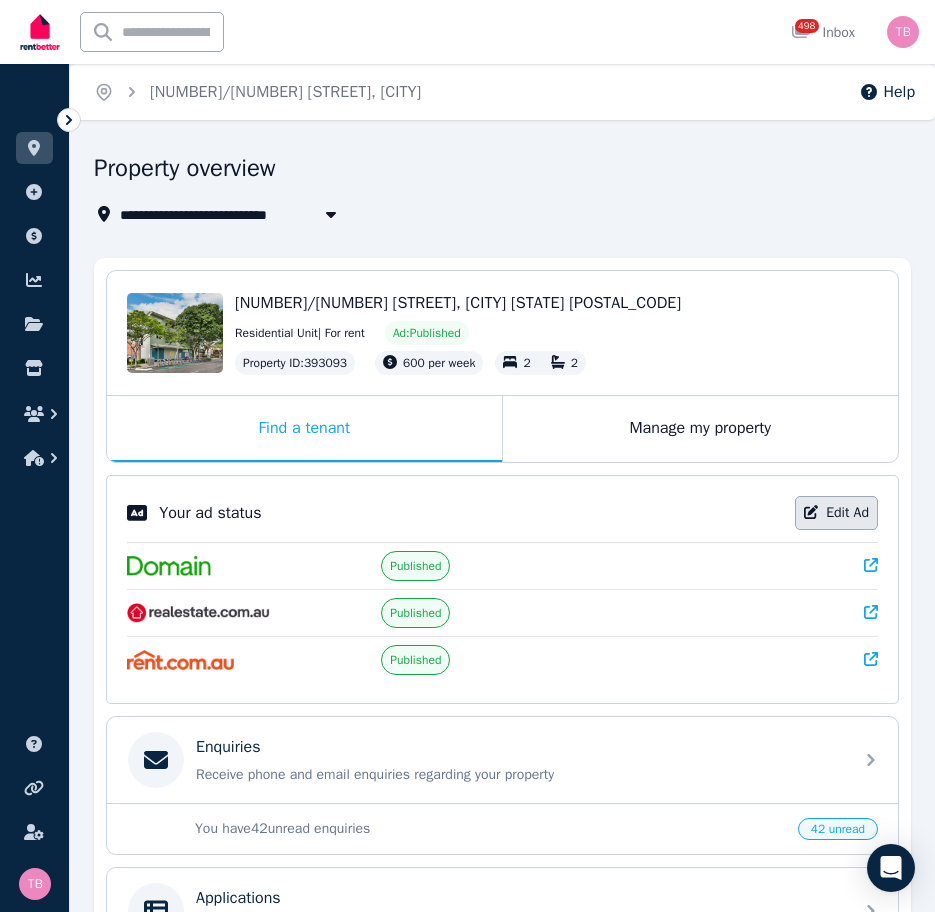click on "Edit Ad" at bounding box center [836, 513] 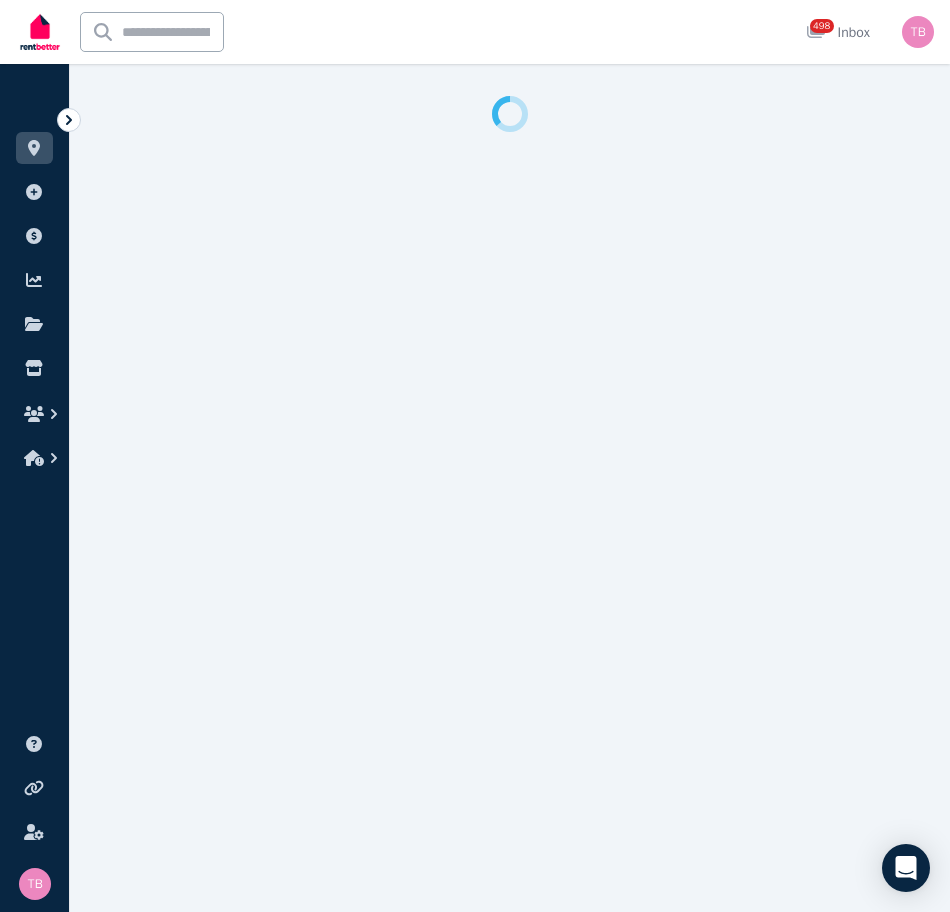 select on "**********" 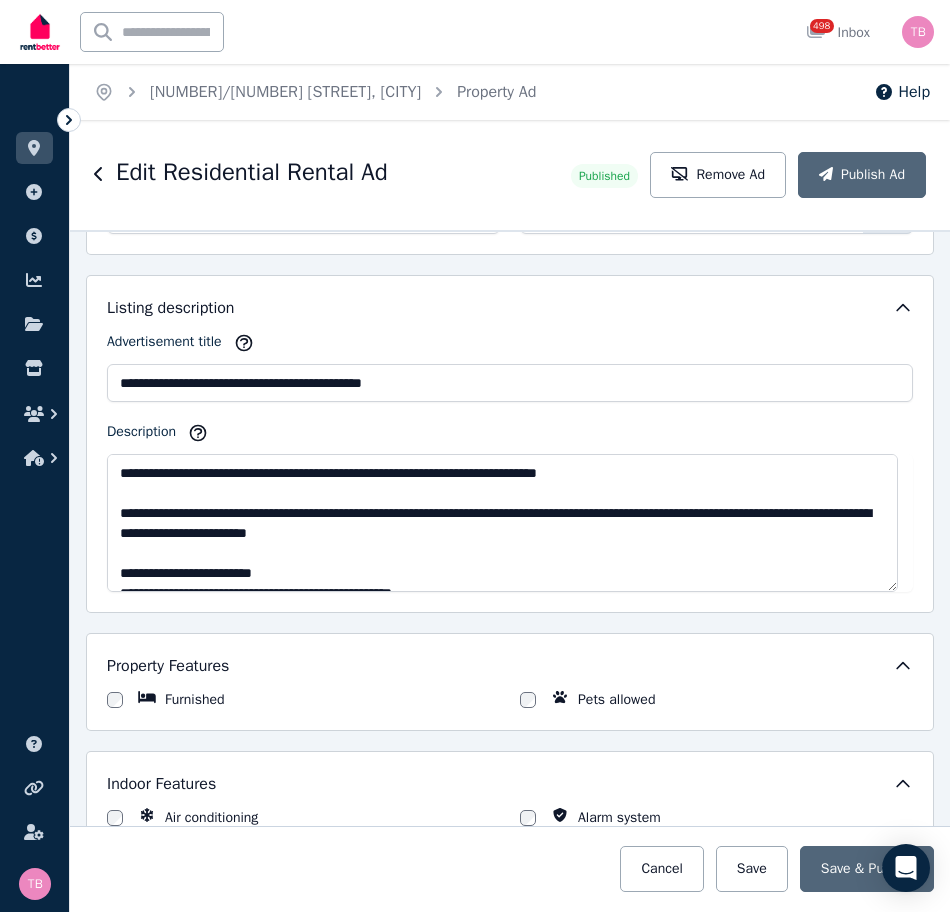 scroll, scrollTop: 1100, scrollLeft: 0, axis: vertical 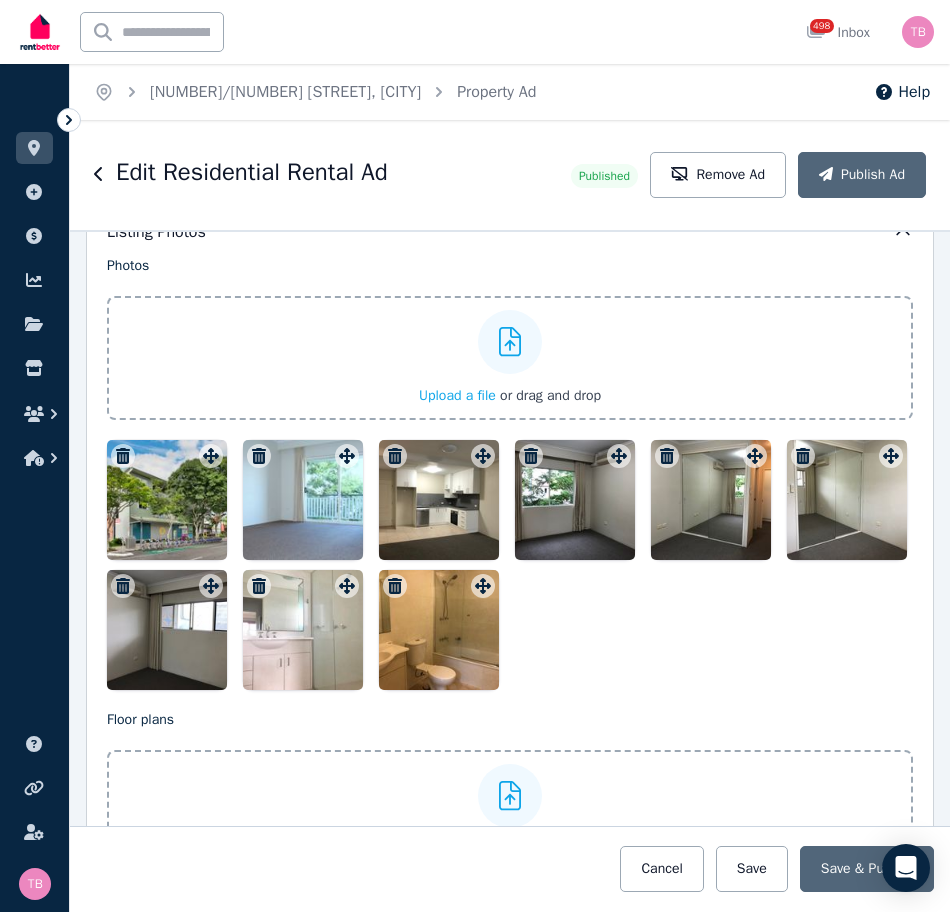 click on "Upload a file" at bounding box center (457, 395) 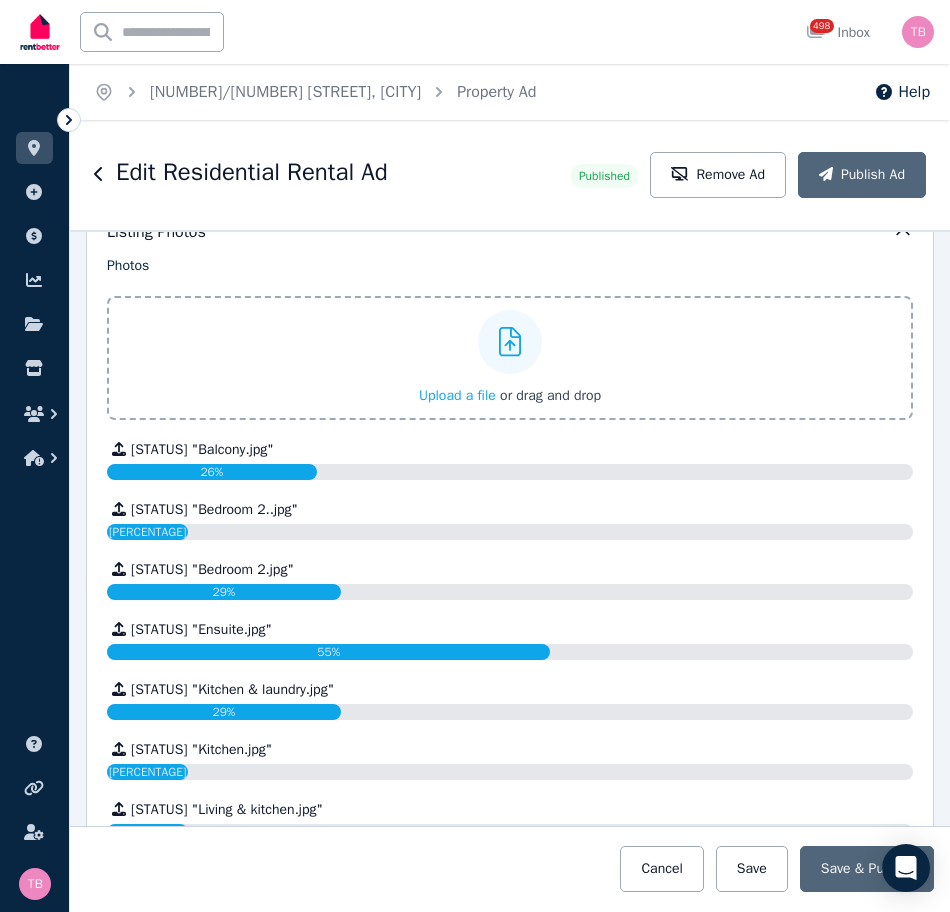 click on "Upload a file" at bounding box center [457, 395] 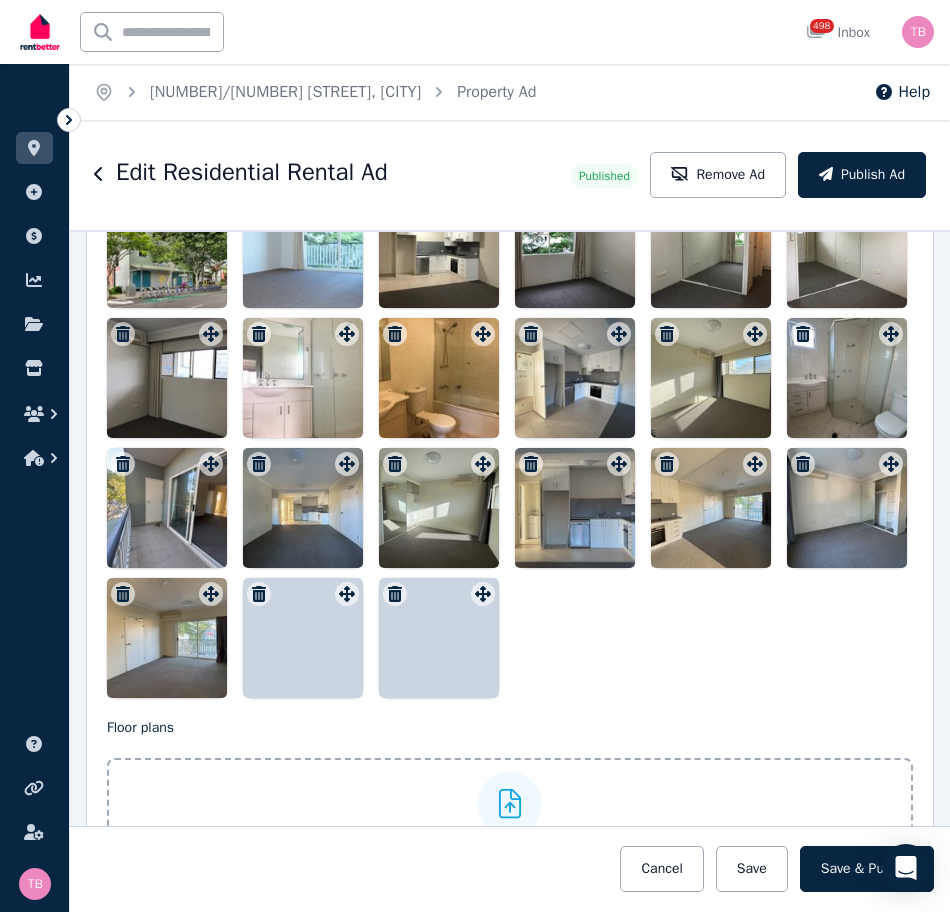 scroll, scrollTop: 2604, scrollLeft: 0, axis: vertical 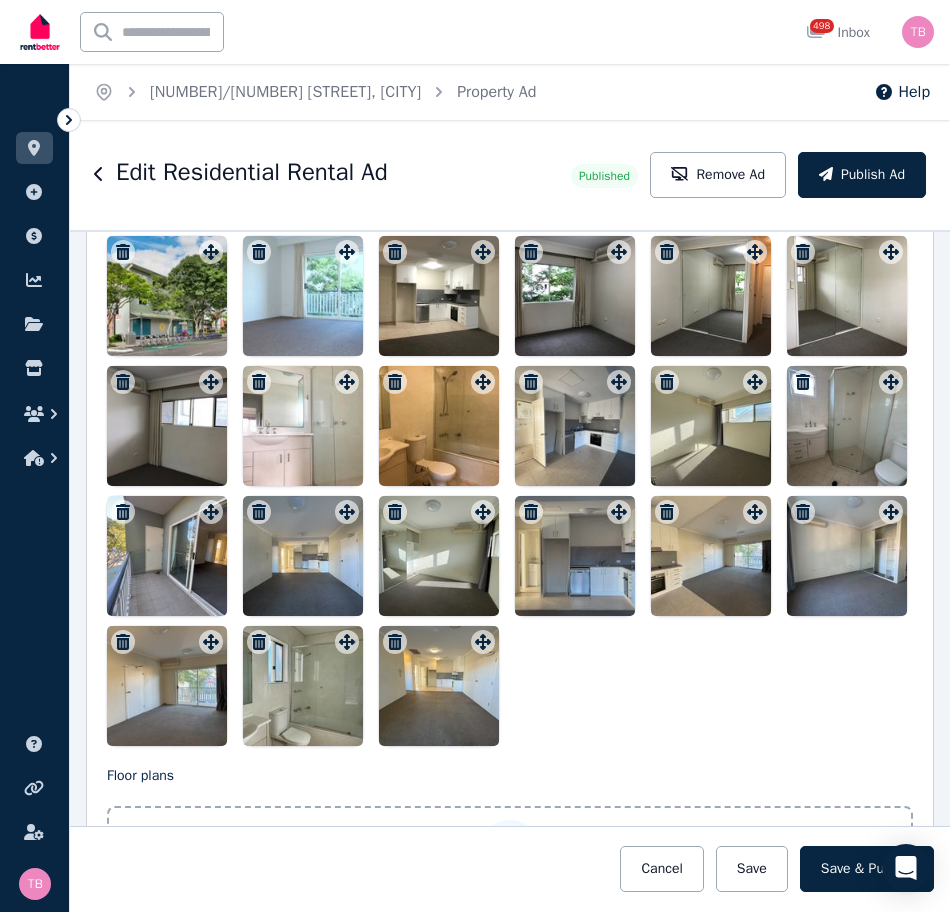 click 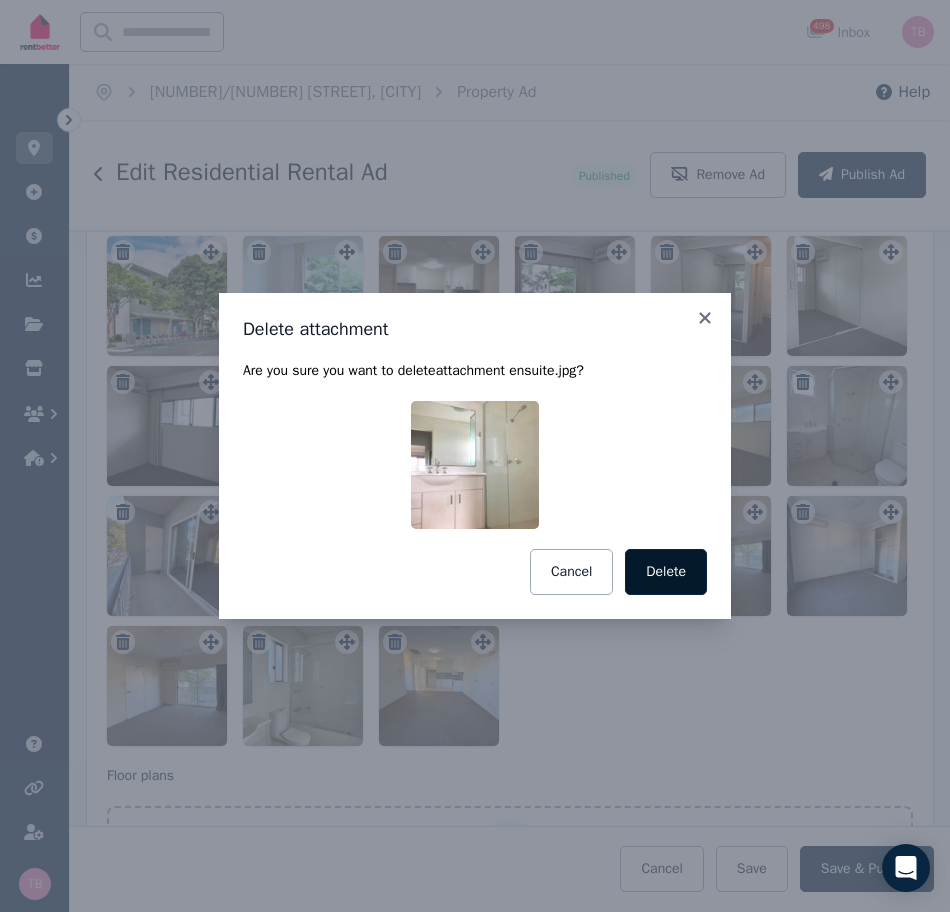 click on "Delete" at bounding box center (666, 572) 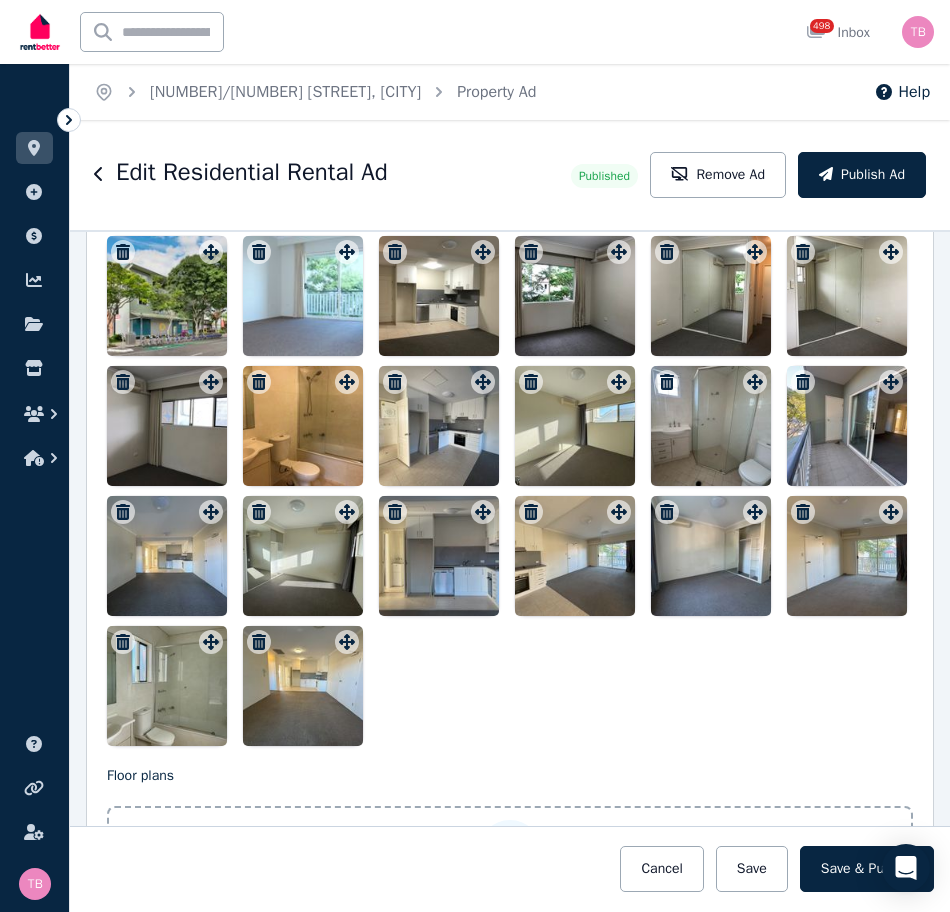click 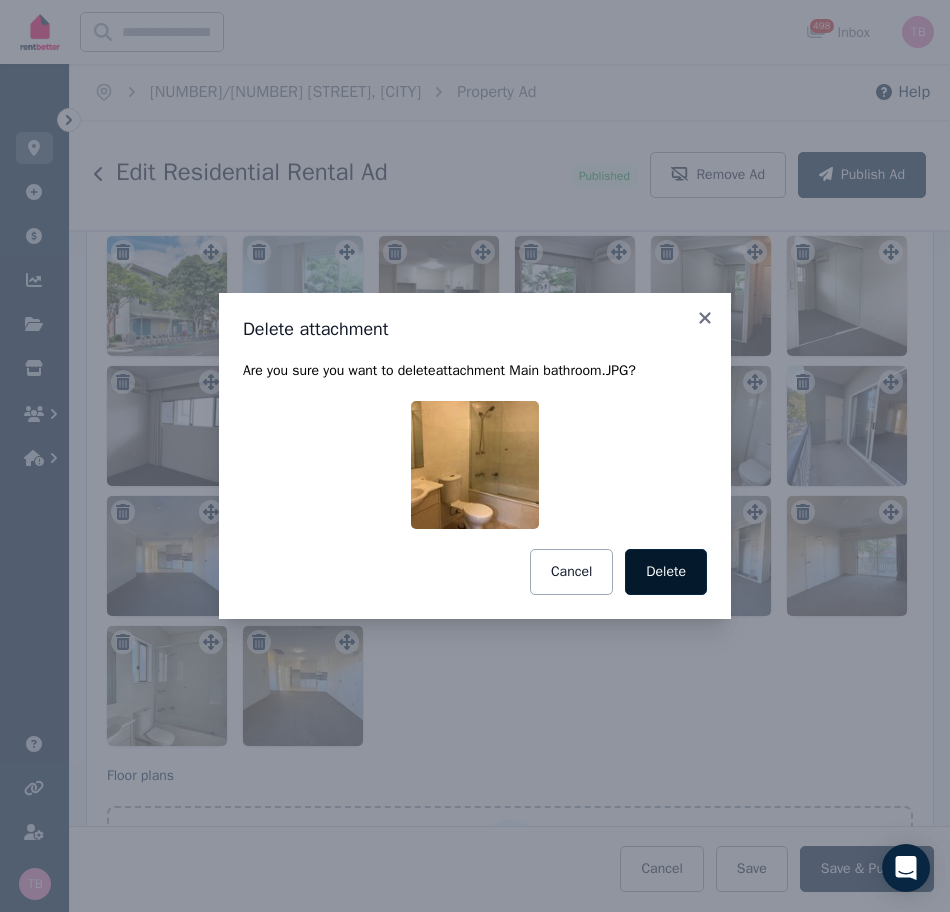 click on "Delete" at bounding box center (666, 572) 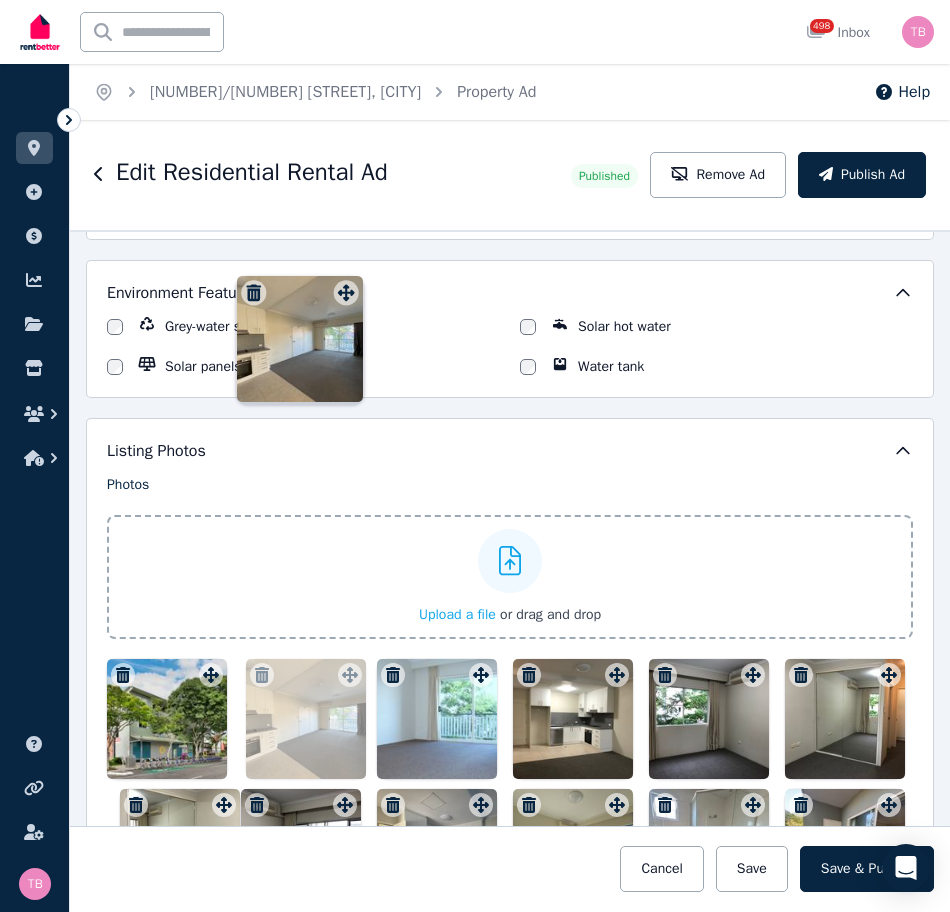 scroll, scrollTop: 2139, scrollLeft: 0, axis: vertical 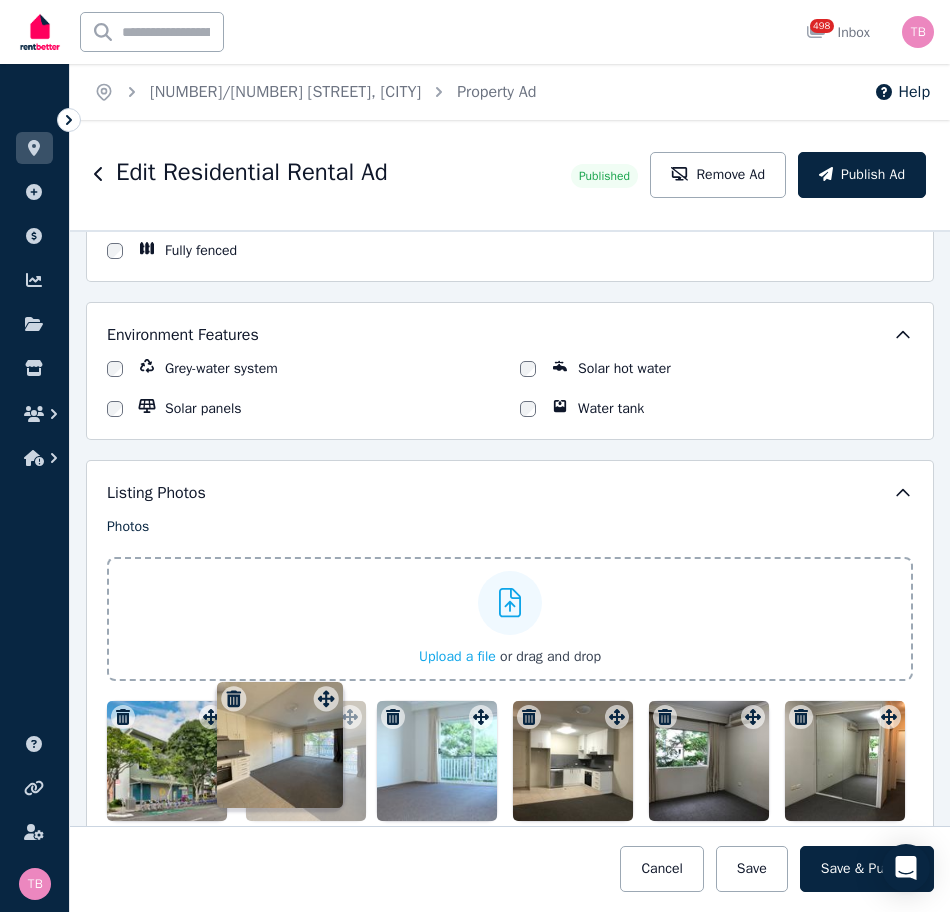 drag, startPoint x: 480, startPoint y: 521, endPoint x: 326, endPoint y: 690, distance: 228.64165 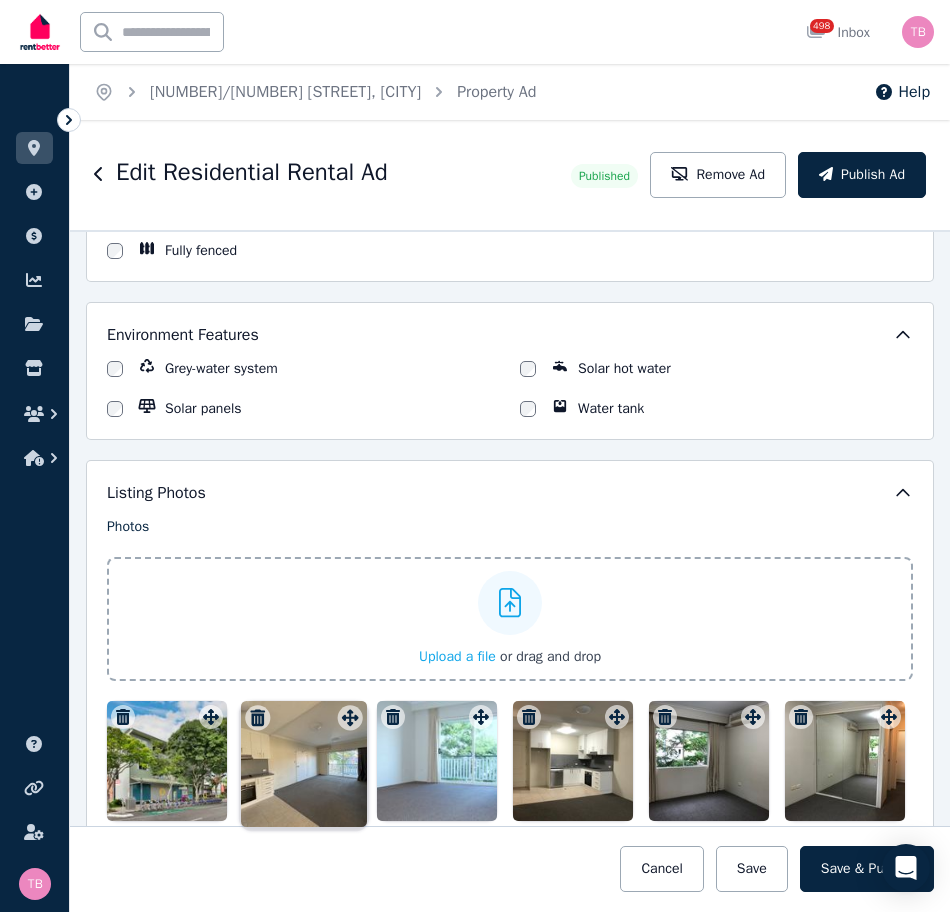 click on "Photos Upload a file   or drag and drop Uploaded   " Balcony.jpg " Uploaded   " Bedroom 2..jpg " Uploaded   " Bedroom 2.jpg " Uploaded   " Ensuite.jpg " Uploaded   " Kitchen & laundry.jpg " Uploaded   " Kitchen.jpg " Uploaded   " Living & kitchen.jpg " Uploaded   " Living.jpg " Uploaded   " Lounge.jpg " Uploaded   " Main bedroom.jpg " Uploaded   " Living.jpg " Uploaded   " Main bathroom.jpg "
To pick up a draggable item, press the space bar.
While dragging, use the arrow keys to move the item.
Press space again to drop the item in its new position, or press escape to cancel.
Draggable item [UUID] was moved over droppable area [UUID]." at bounding box center (510, 864) 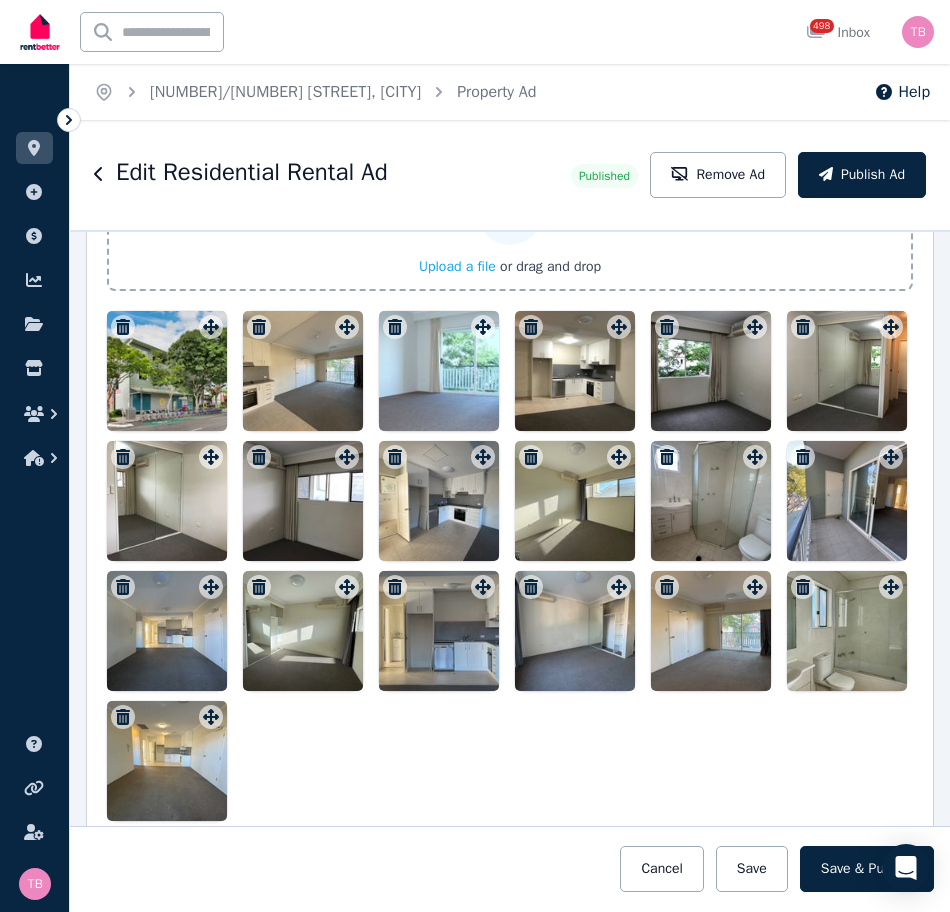 scroll, scrollTop: 2539, scrollLeft: 0, axis: vertical 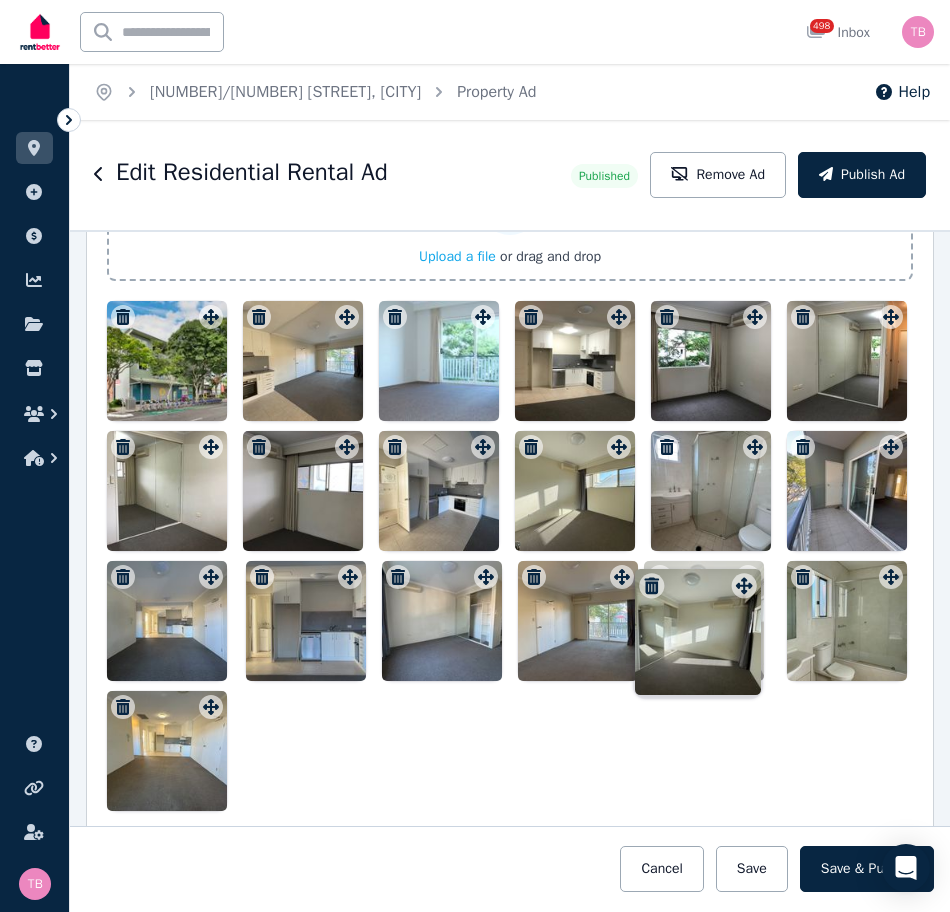 drag, startPoint x: 346, startPoint y: 584, endPoint x: 743, endPoint y: 575, distance: 397.102 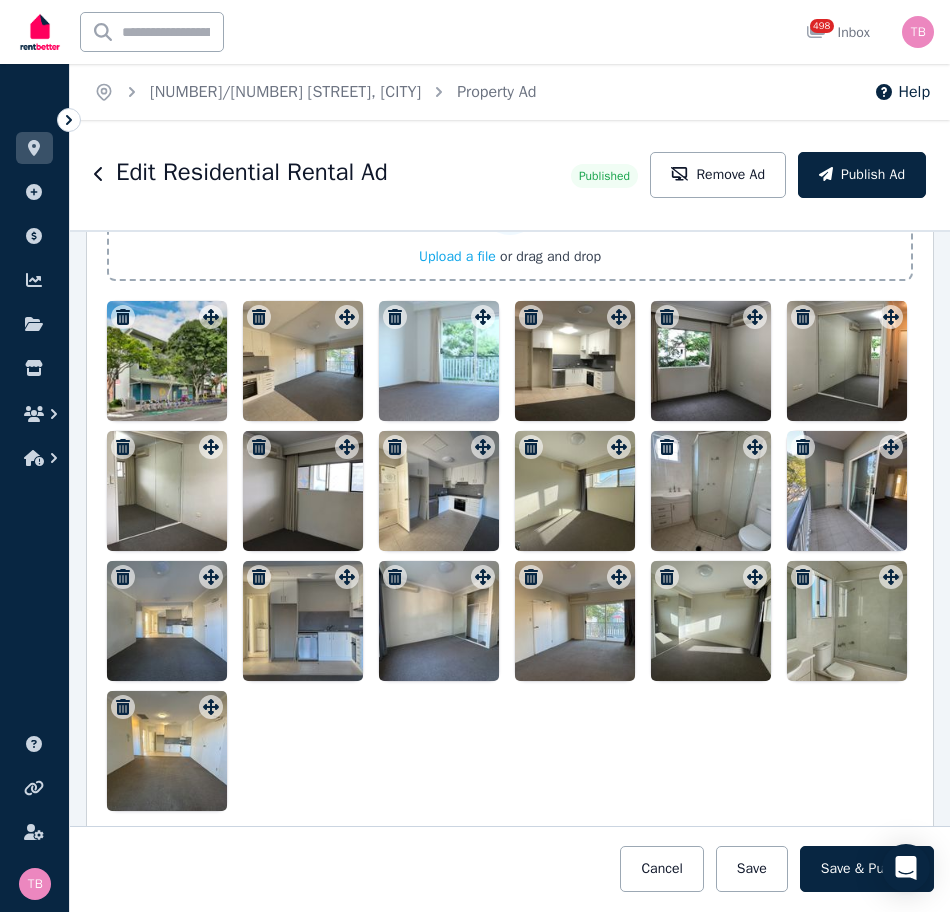 click 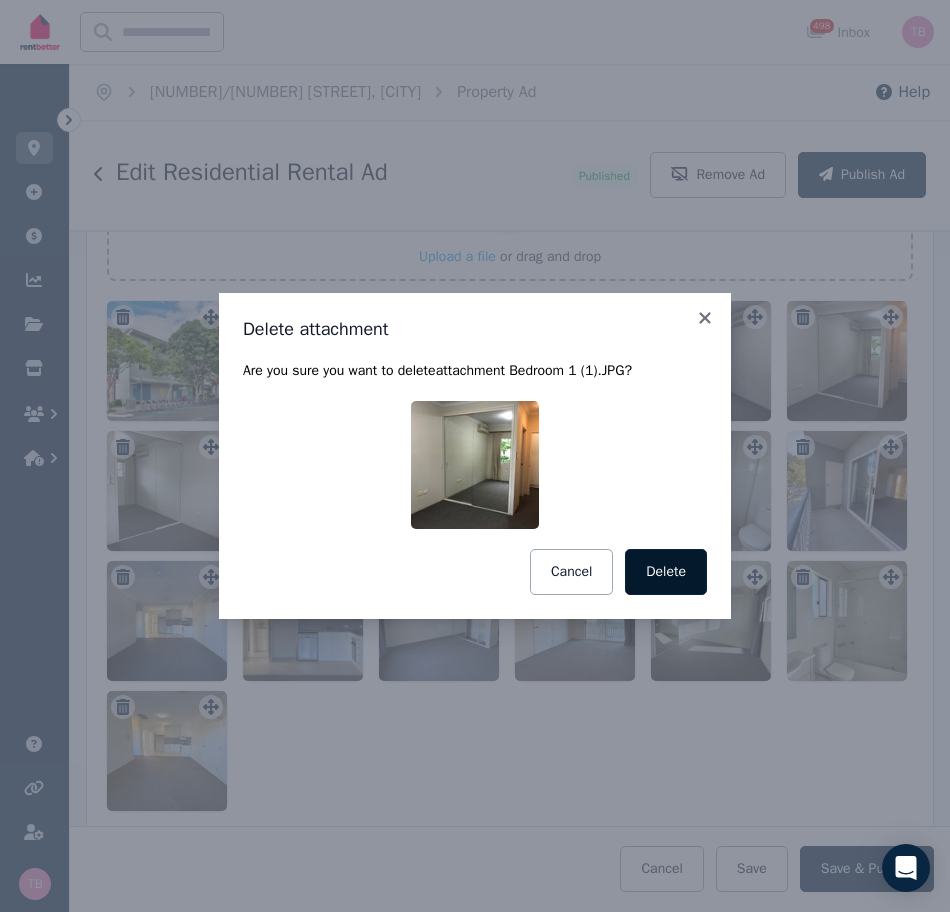 click on "Delete" at bounding box center (666, 572) 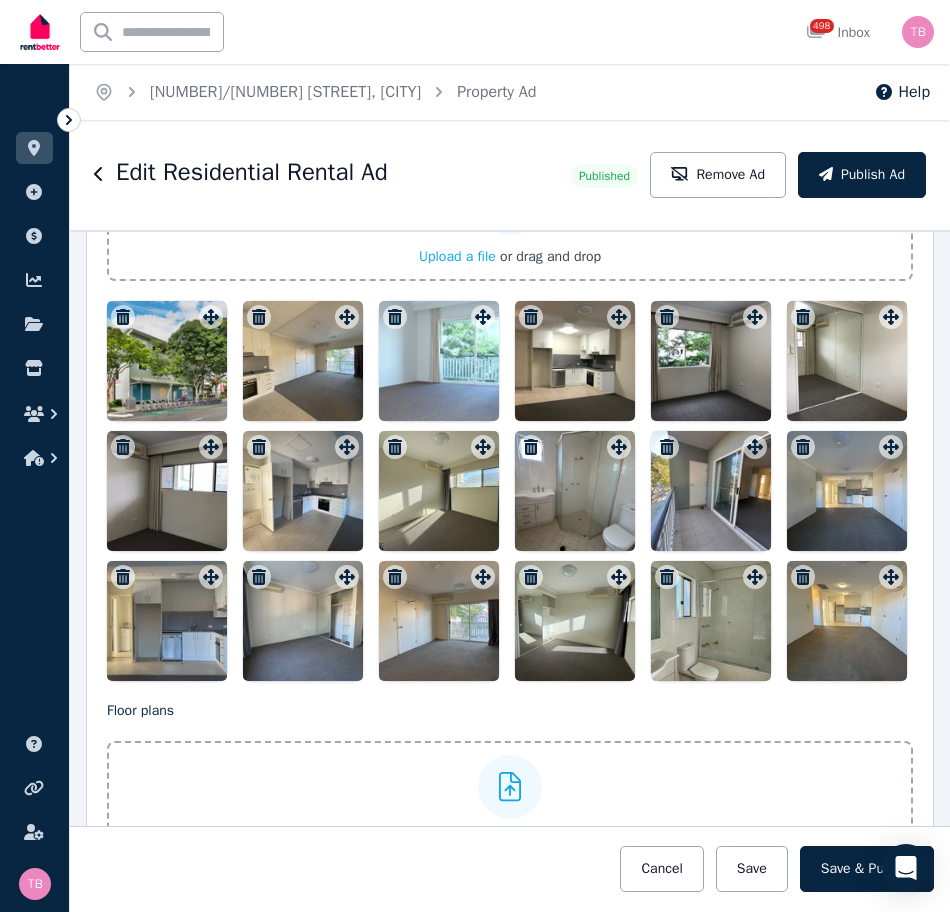 click 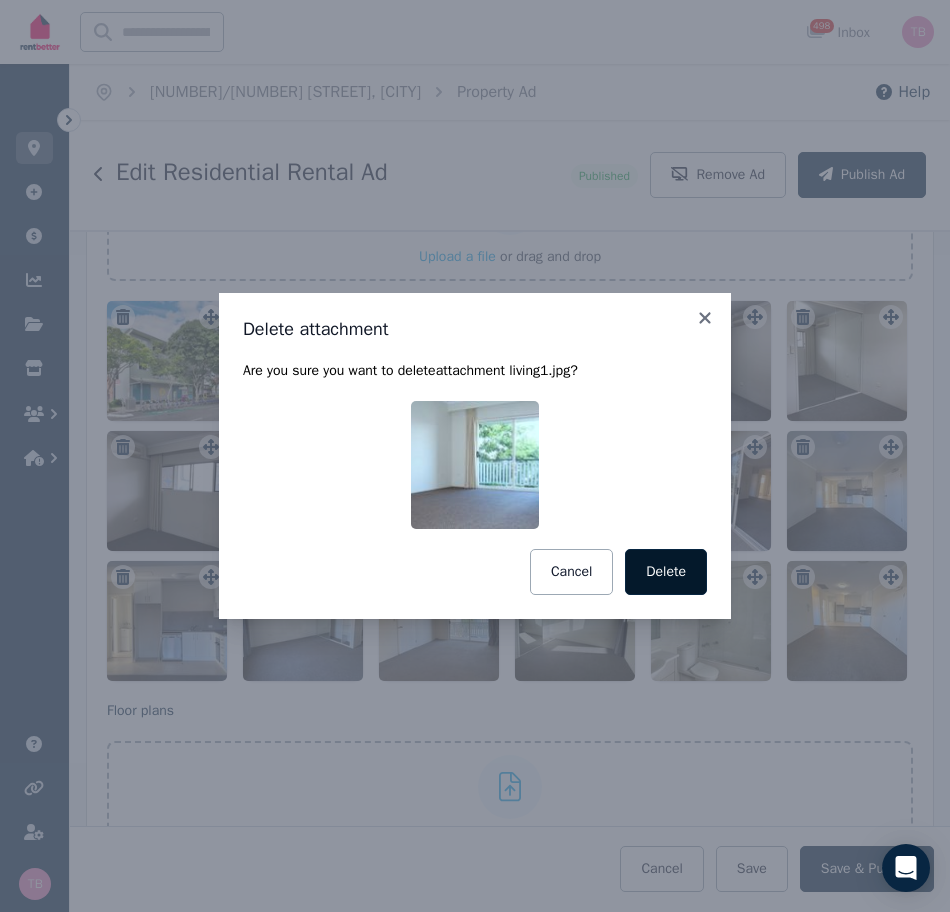 click on "Delete" at bounding box center (666, 572) 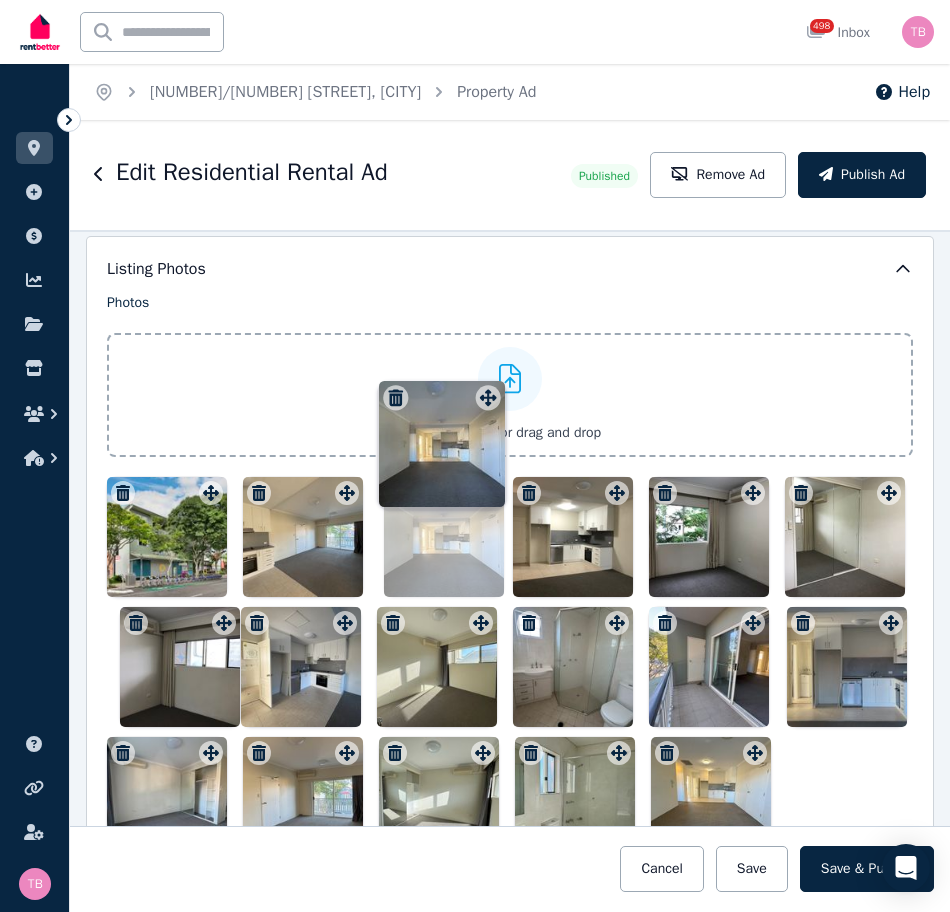 scroll, scrollTop: 2361, scrollLeft: 0, axis: vertical 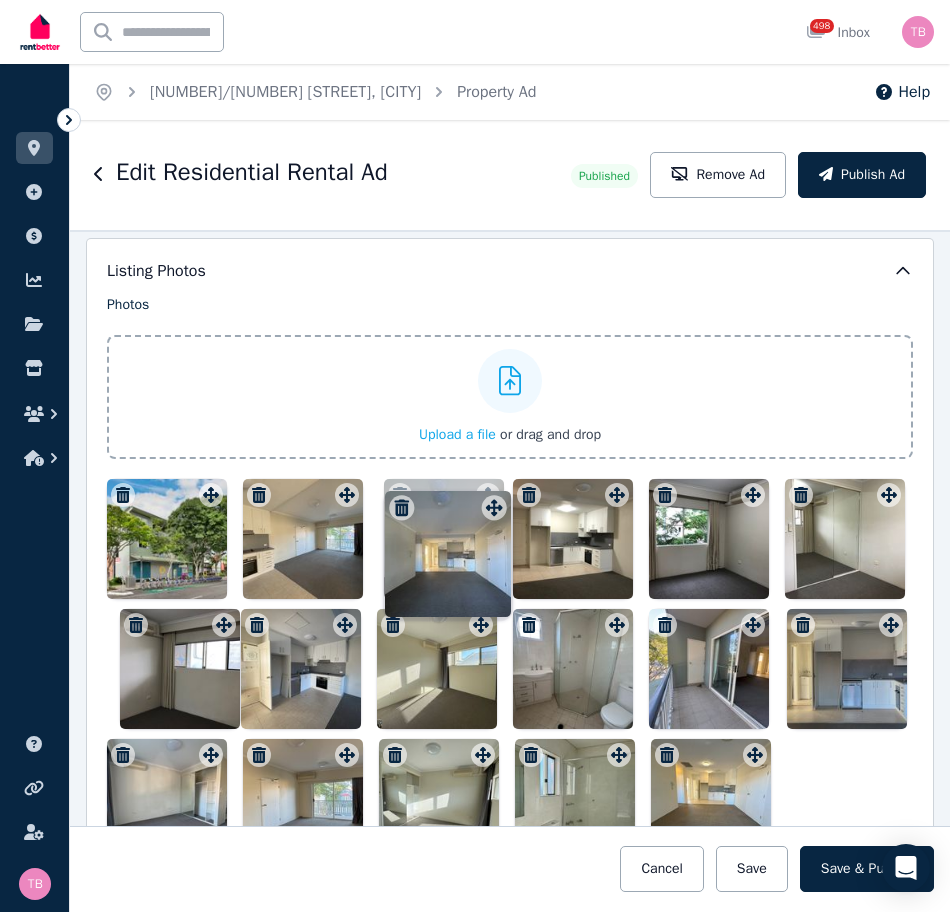 drag, startPoint x: 748, startPoint y: 458, endPoint x: 490, endPoint y: 499, distance: 261.23743 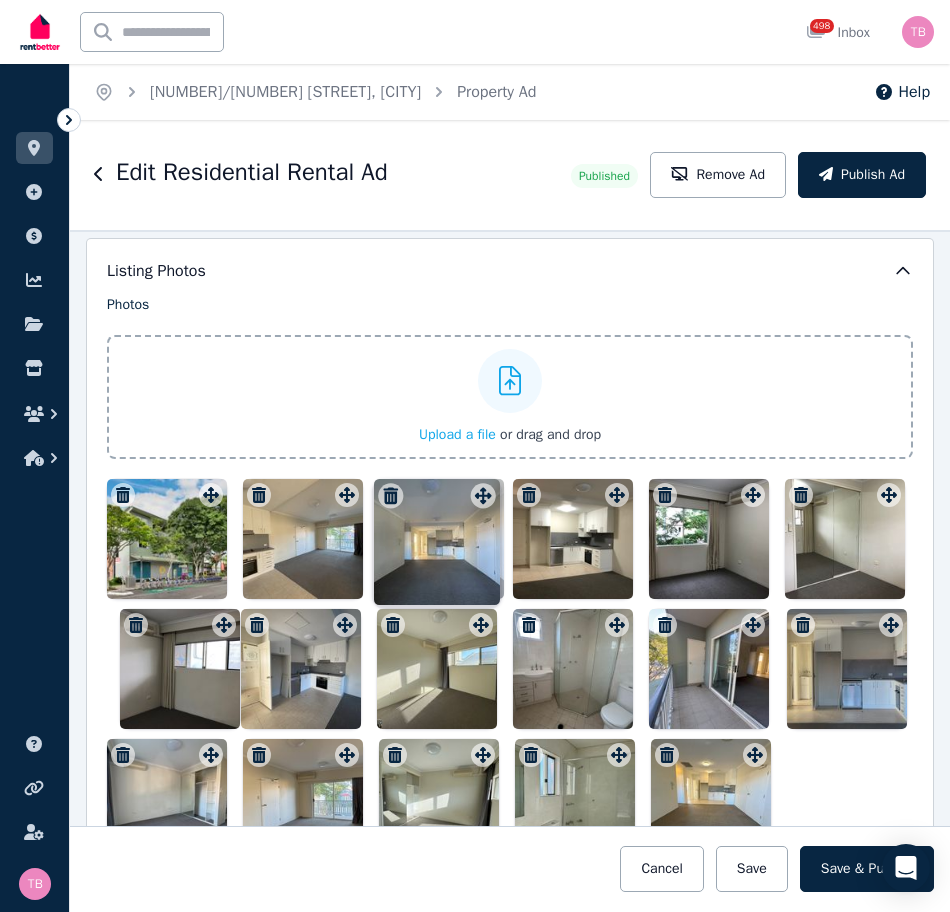 click on "Photos Upload a file   or drag and drop Uploaded   " Balcony.jpg " Uploaded   " Bedroom 2..jpg " Uploaded   " Bedroom 2.jpg " Uploaded   " Ensuite.jpg " Uploaded   " Kitchen & laundry.jpg " Uploaded   " Kitchen.jpg " Uploaded   " Living & kitchen.jpg " Uploaded   " Living.jpg " Uploaded   " Lounge.jpg " Uploaded   " Main bedroom.jpg " Uploaded   " Living.jpg " Uploaded   " Main bathroom.jpg "
To pick up a draggable item, press the space bar.
While dragging, use the arrow keys to move the item.
Press space again to drop the item in its new position, or press escape to cancel.
Draggable item [UUID] was moved over droppable area [UUID]." at bounding box center (510, 577) 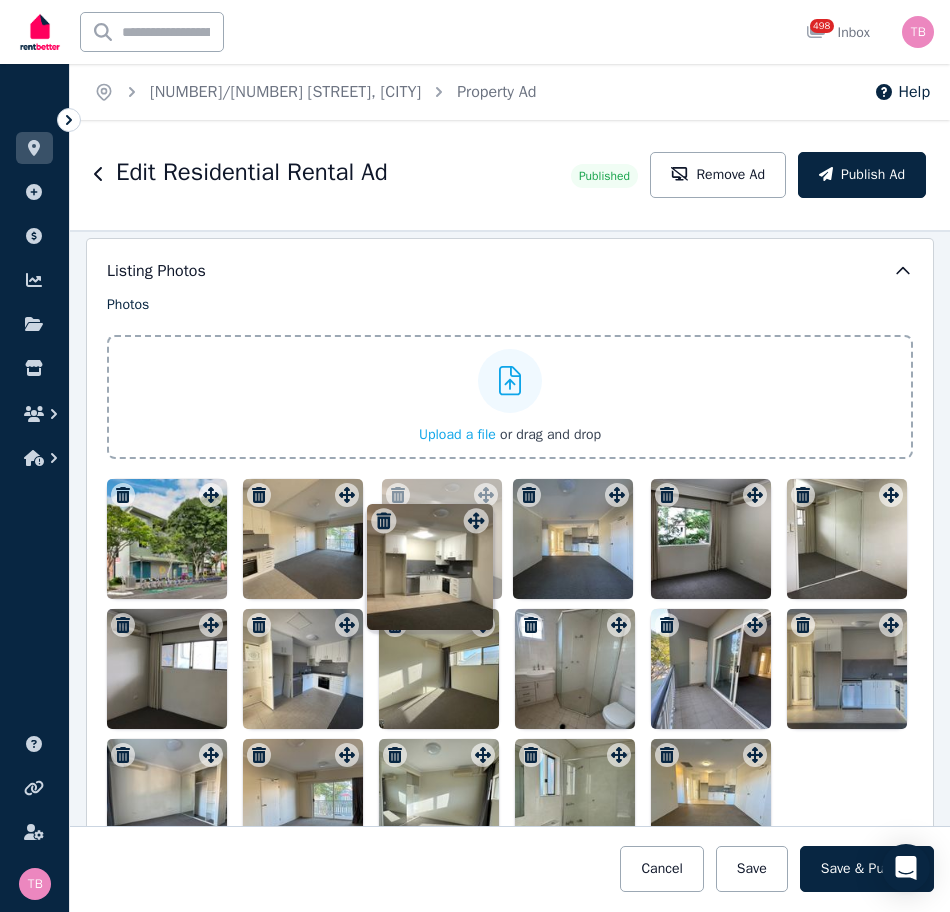 drag, startPoint x: 614, startPoint y: 502, endPoint x: 476, endPoint y: 508, distance: 138.13037 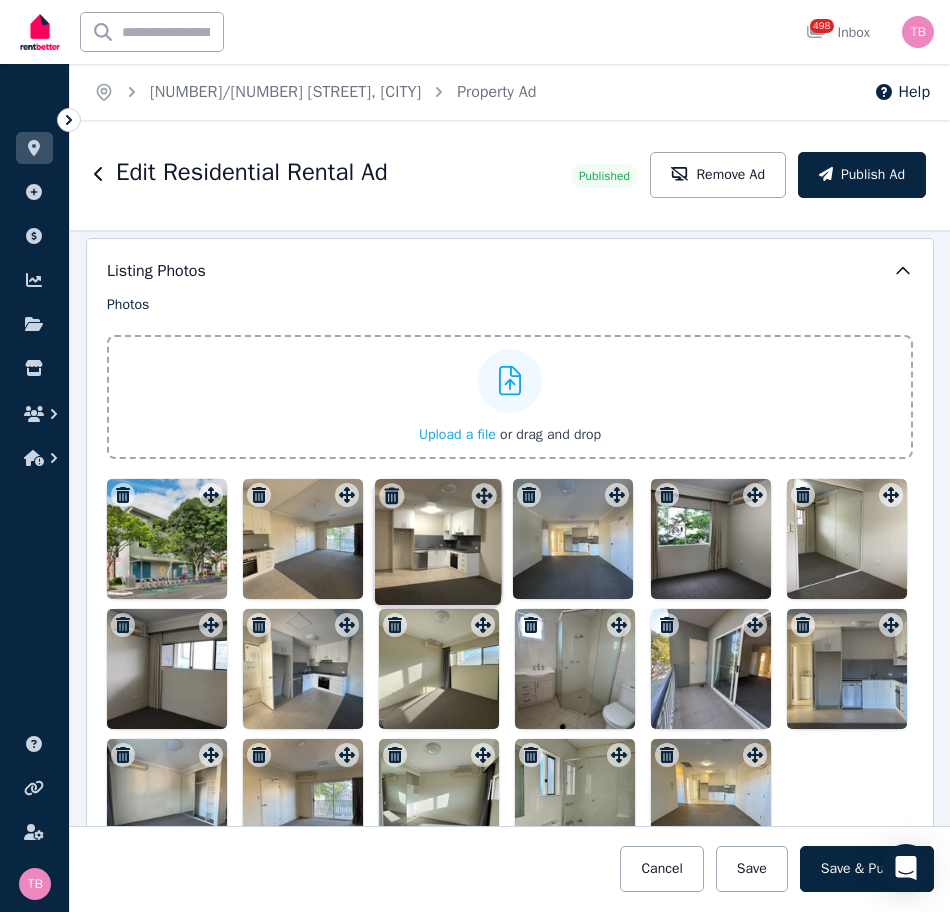 click on "Photos Upload a file   or drag and drop Uploaded   " Balcony.jpg " Uploaded   " Bedroom 2..jpg " Uploaded   " Bedroom 2.jpg " Uploaded   " Ensuite.jpg " Uploaded   " Kitchen & laundry.jpg " Uploaded   " Kitchen.jpg " Uploaded   " Living & kitchen.jpg " Uploaded   " Living.jpg " Uploaded   " Lounge.jpg " Uploaded   " Main bedroom.jpg " Uploaded   " Living.jpg " Uploaded   " Main bathroom.jpg "
To pick up a draggable item, press the space bar.
While dragging, use the arrow keys to move the item.
Press space again to drop the item in its new position, or press escape to cancel.
Draggable item [UUID] was moved over droppable area [UUID]." at bounding box center [510, 577] 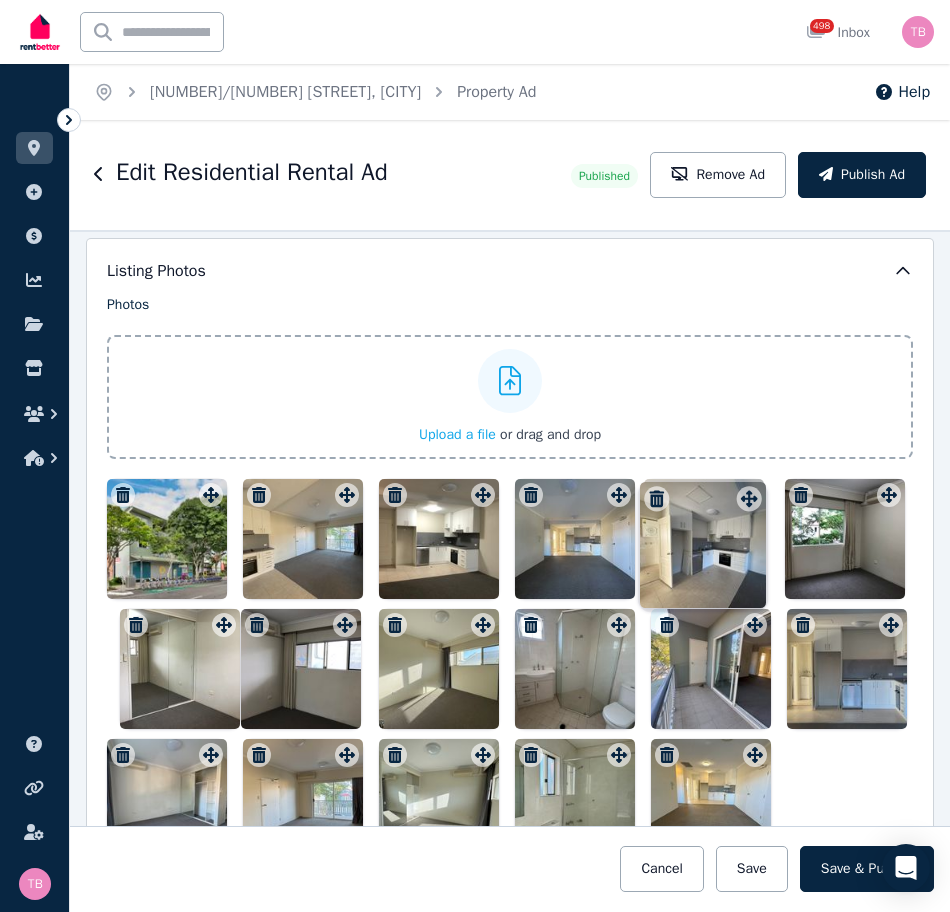 drag, startPoint x: 341, startPoint y: 632, endPoint x: 743, endPoint y: 488, distance: 427.01288 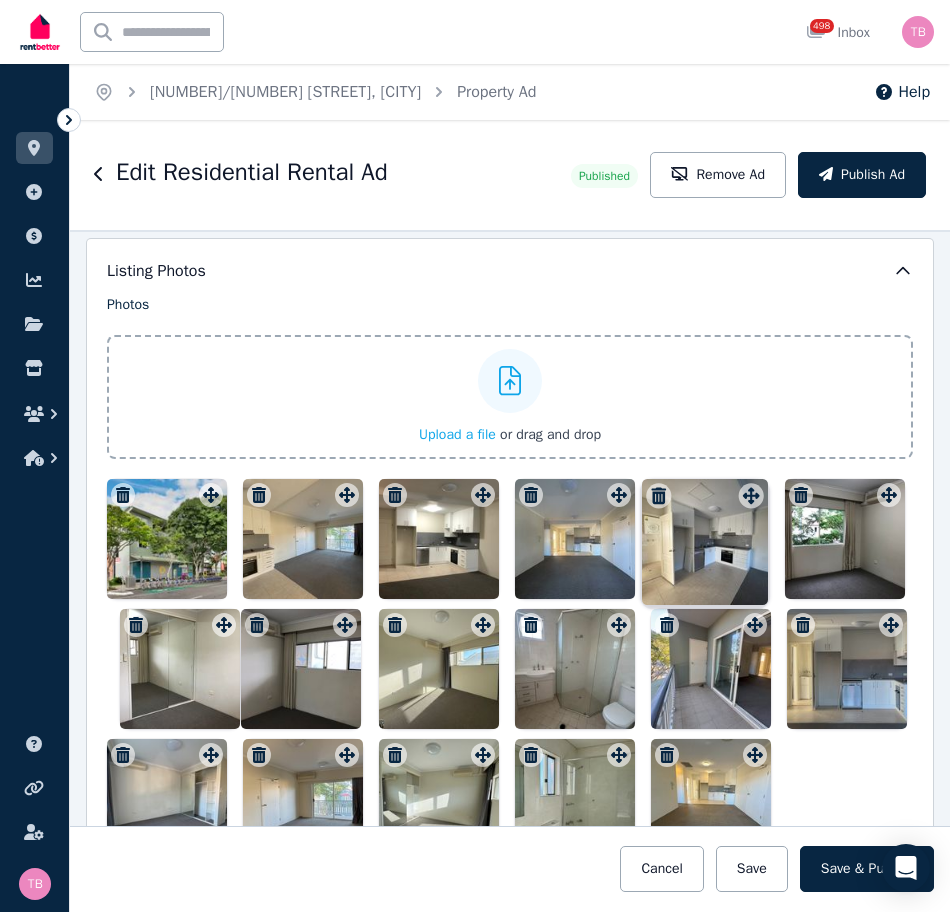 click on "Photos Upload a file   or drag and drop Uploaded   " Balcony.jpg " Uploaded   " Bedroom 2..jpg " Uploaded   " Bedroom 2.jpg " Uploaded   " Ensuite.jpg " Uploaded   " Kitchen & laundry.jpg " Uploaded   " Kitchen.jpg " Uploaded   " Living & kitchen.jpg " Uploaded   " Living.jpg " Uploaded   " Lounge.jpg " Uploaded   " Main bedroom.jpg " Uploaded   " Living.jpg " Uploaded   " Main bathroom.jpg "
To pick up a draggable item, press the space bar.
While dragging, use the arrow keys to move the item.
Press space again to drop the item in its new position, or press escape to cancel.
Draggable item [UUID] was moved over droppable area [UUID]." at bounding box center [510, 577] 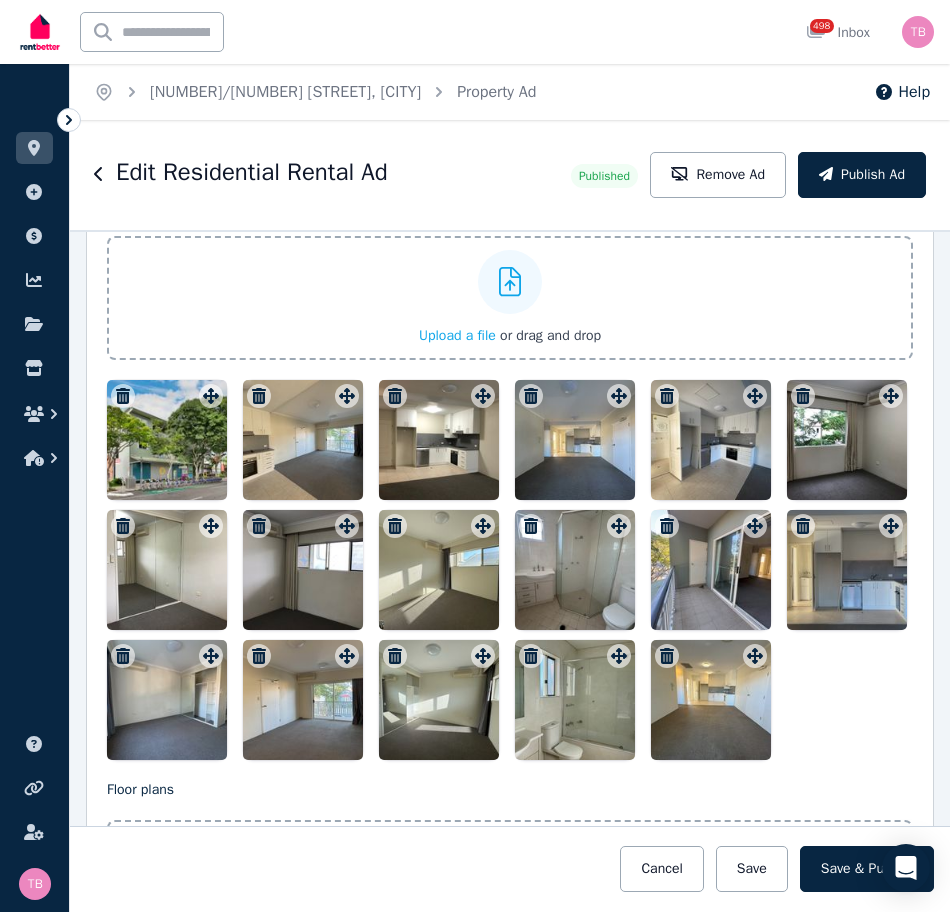 scroll, scrollTop: 2461, scrollLeft: 0, axis: vertical 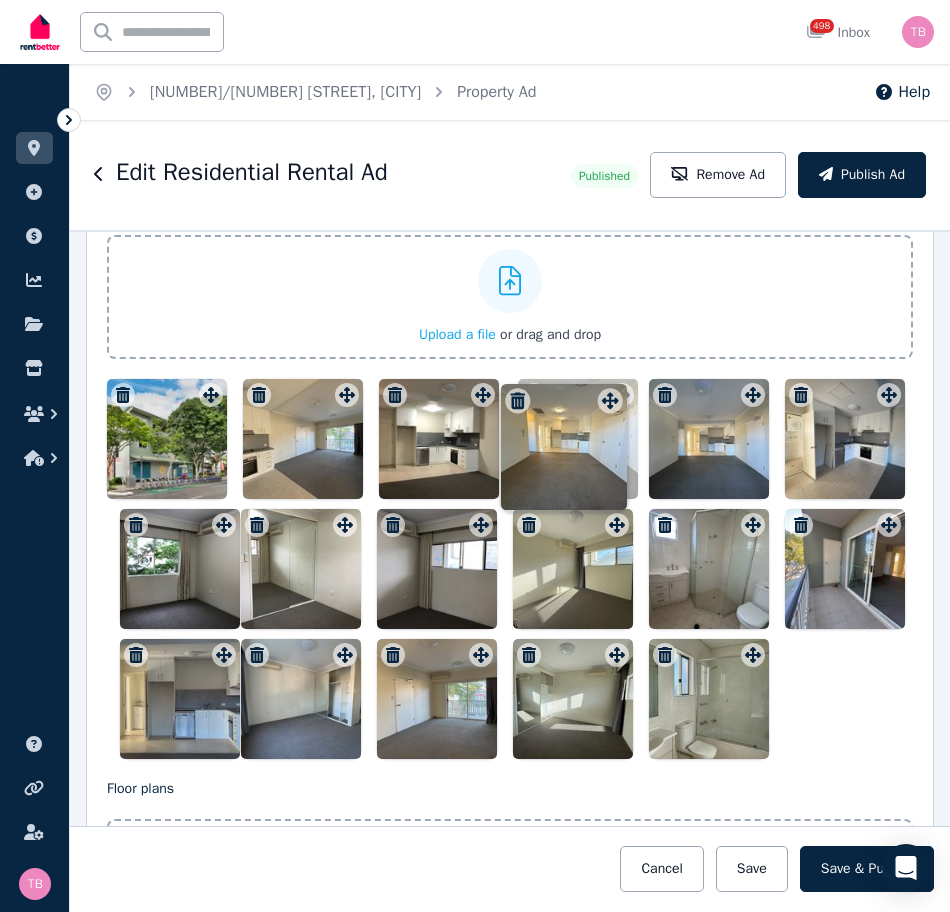 drag, startPoint x: 745, startPoint y: 659, endPoint x: 608, endPoint y: 387, distance: 304.55377 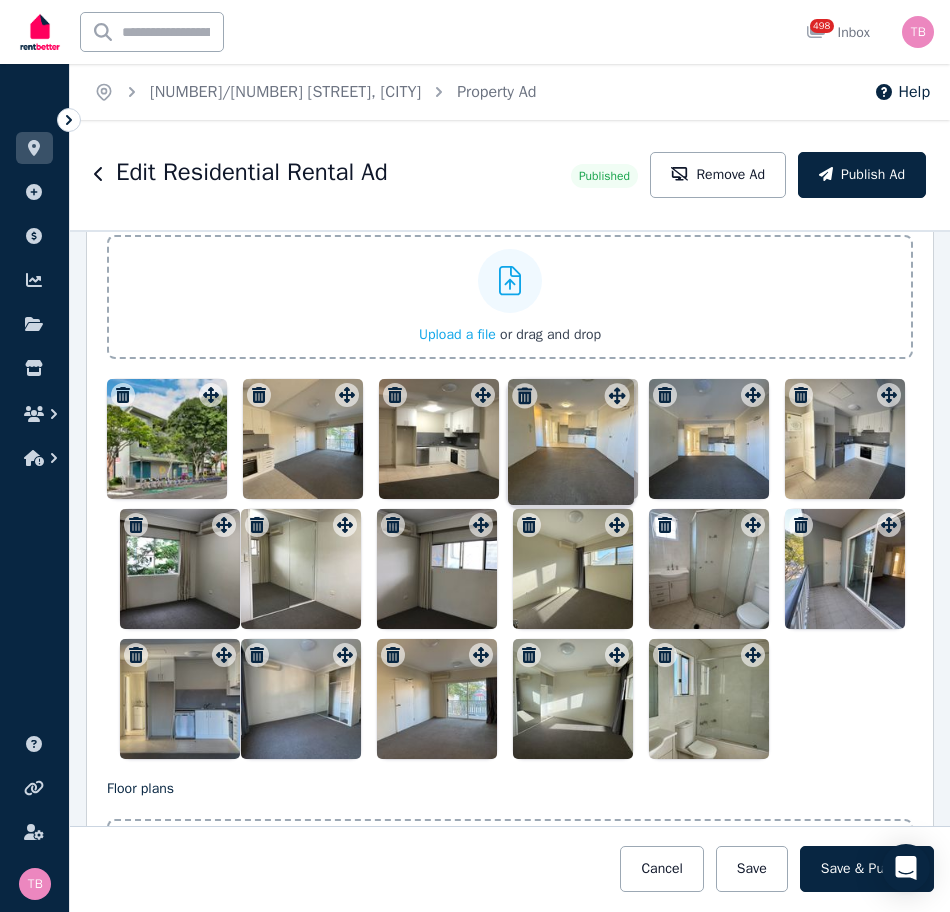 click on "Photos Upload a file   or drag and drop Uploaded   " Balcony.jpg " Uploaded   " Bedroom 2..jpg " Uploaded   " Bedroom 2.jpg " Uploaded   " Ensuite.jpg " Uploaded   " Kitchen & laundry.jpg " Uploaded   " Kitchen.jpg " Uploaded   " Living & kitchen.jpg " Uploaded   " Living.jpg " Uploaded   " Lounge.jpg " Uploaded   " Main bedroom.jpg " Uploaded   " Living.jpg " Uploaded   " Main bathroom.jpg "
To pick up a draggable item, press the space bar.
While dragging, use the arrow keys to move the item.
Press space again to drop the item in its new position, or press escape to cancel.
Draggable item [UUID] was moved over droppable area [UUID]." at bounding box center [510, 477] 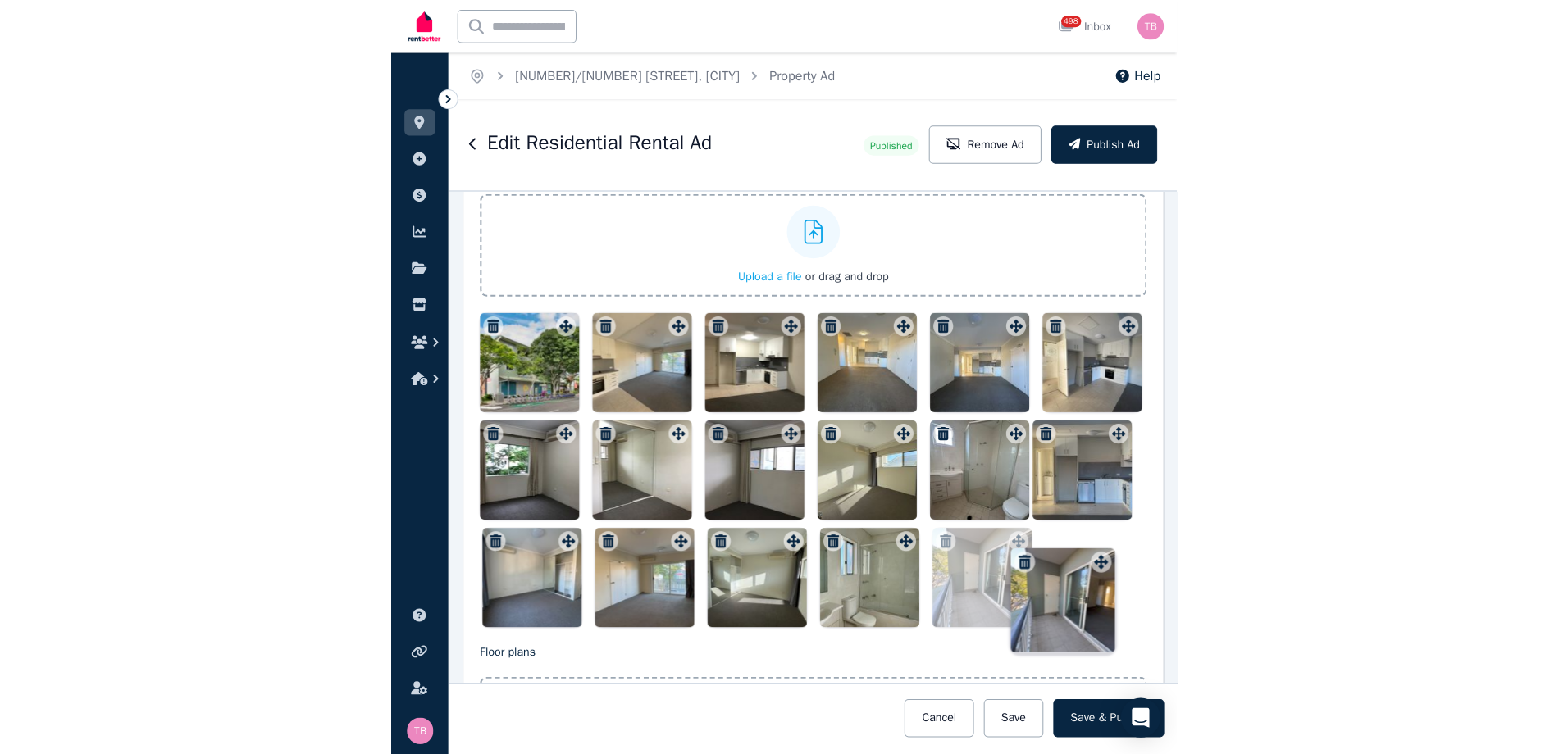 scroll, scrollTop: 2017, scrollLeft: 152, axis: both 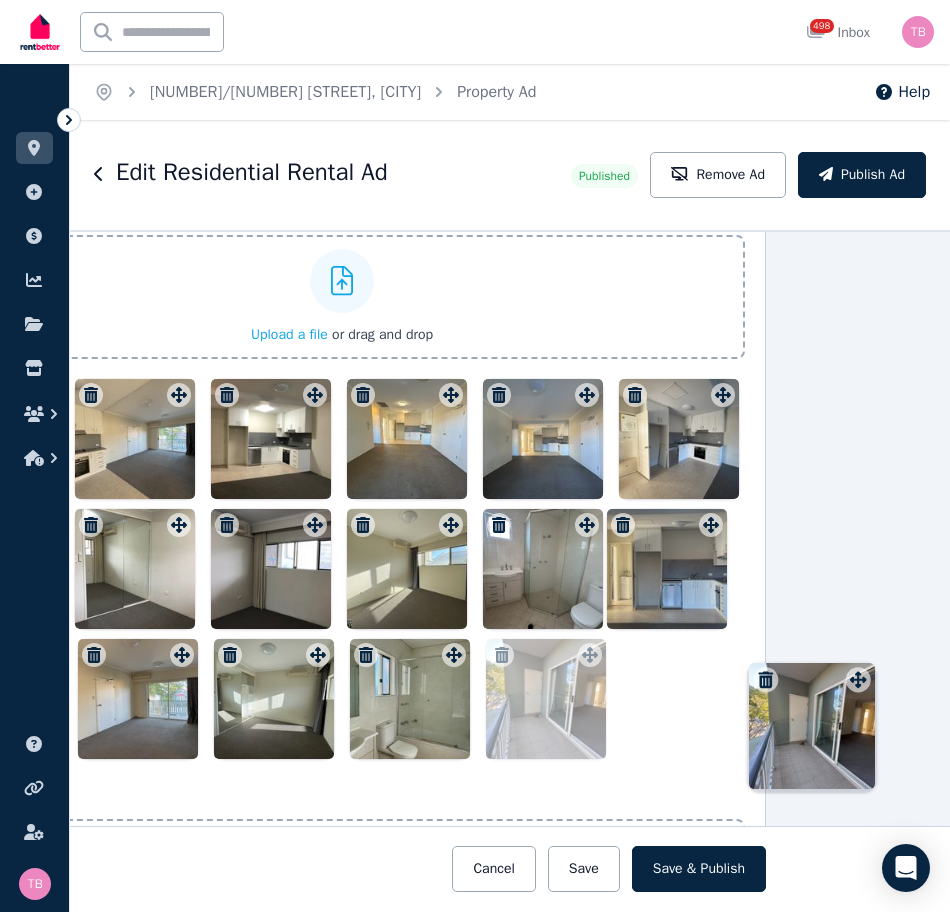drag, startPoint x: 880, startPoint y: 530, endPoint x: 857, endPoint y: 667, distance: 138.91724 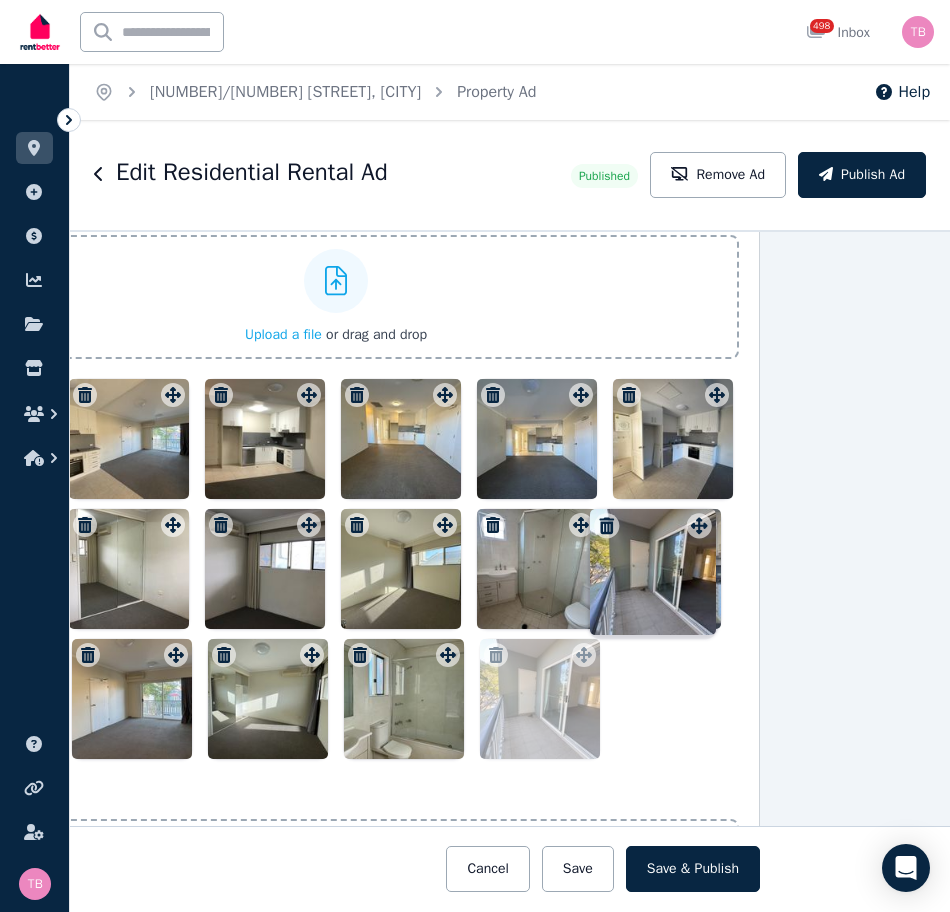 click on "Photos Upload a file   or drag and drop Uploaded   " Balcony.jpg " Uploaded   " Bedroom 2..jpg " Uploaded   " Bedroom 2.jpg " Uploaded   " Ensuite.jpg " Uploaded   " Kitchen & laundry.jpg " Uploaded   " Kitchen.jpg " Uploaded   " Living & kitchen.jpg " Uploaded   " Living.jpg " Uploaded   " Lounge.jpg " Uploaded   " Main bedroom.jpg " Uploaded   " Living.jpg " Uploaded   " Main bathroom.jpg "
To pick up a draggable item, press the space bar.
While dragging, use the arrow keys to move the item.
Press space again to drop the item in its new position, or press escape to cancel.
Draggable item [UUID] was moved over droppable area [UUID]." at bounding box center [336, 477] 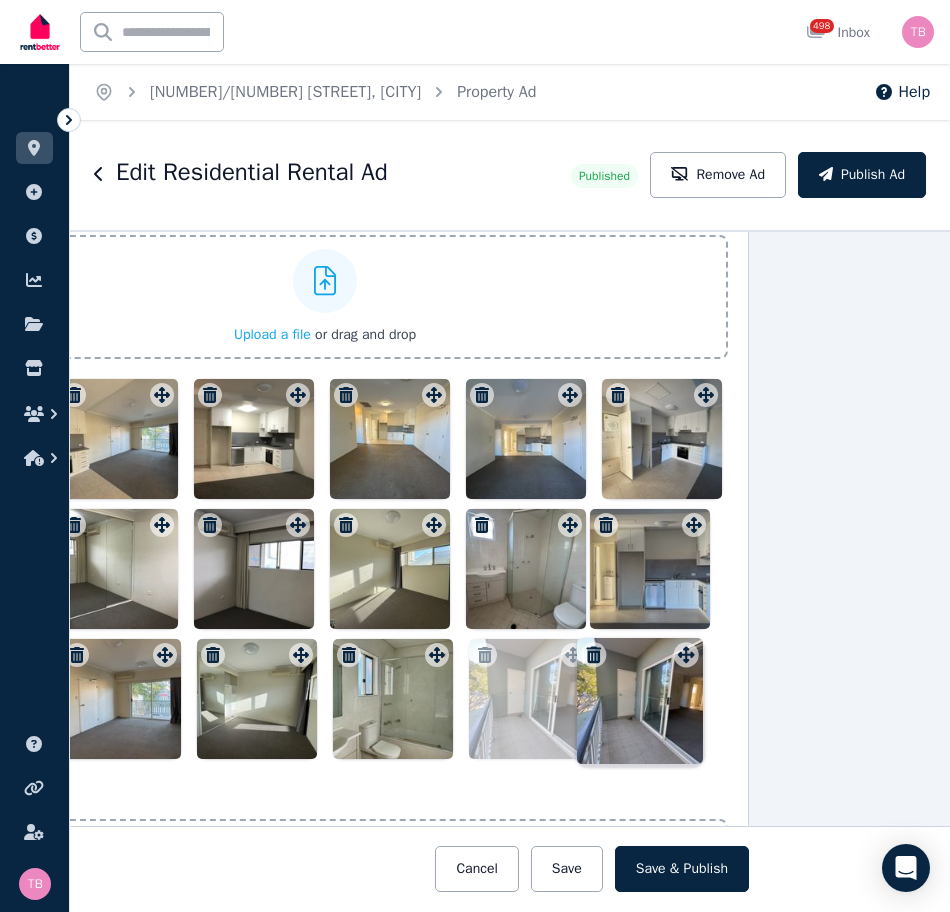 drag, startPoint x: 699, startPoint y: 528, endPoint x: 689, endPoint y: 640, distance: 112.44554 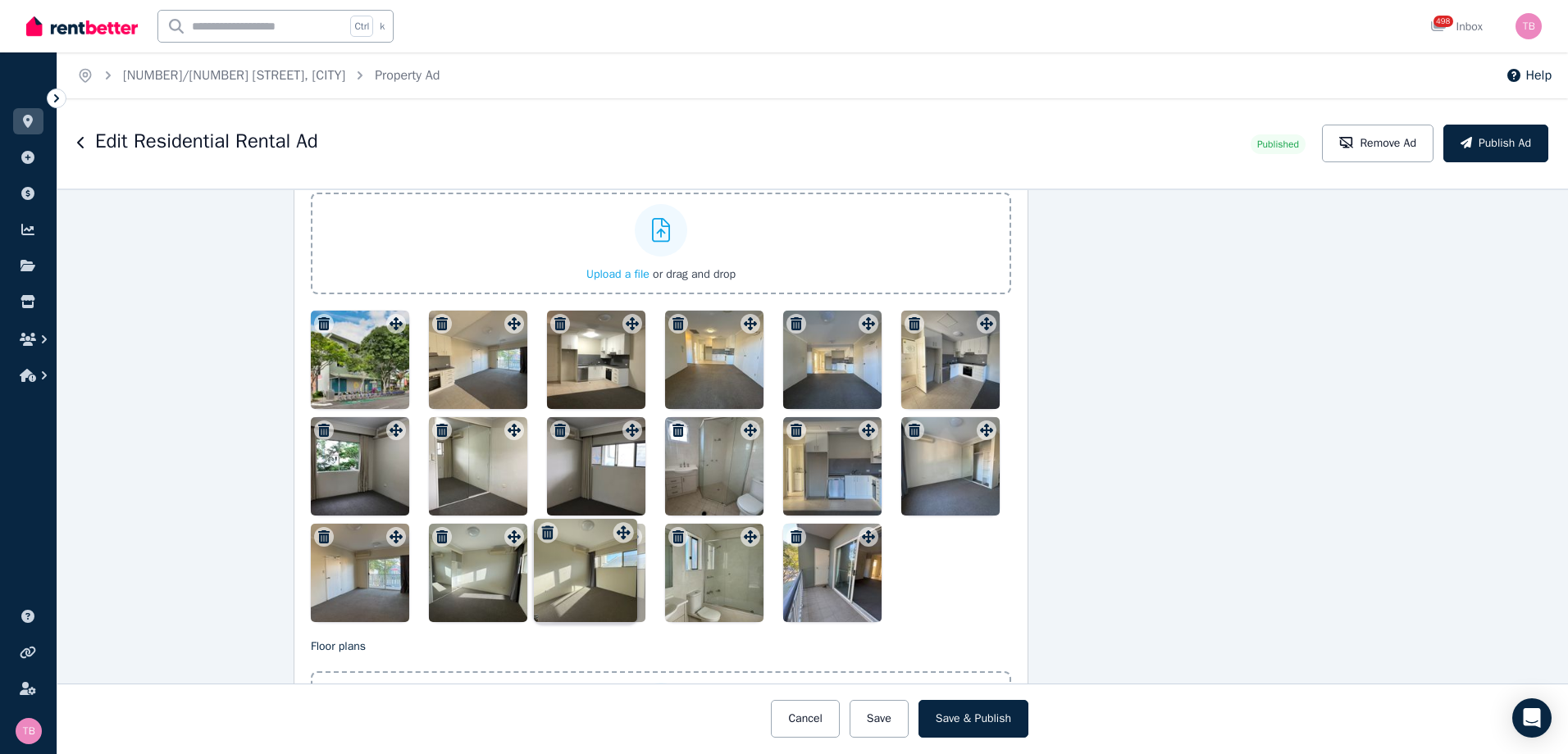 drag, startPoint x: 745, startPoint y: 438, endPoint x: 622, endPoint y: 525, distance: 150.65855 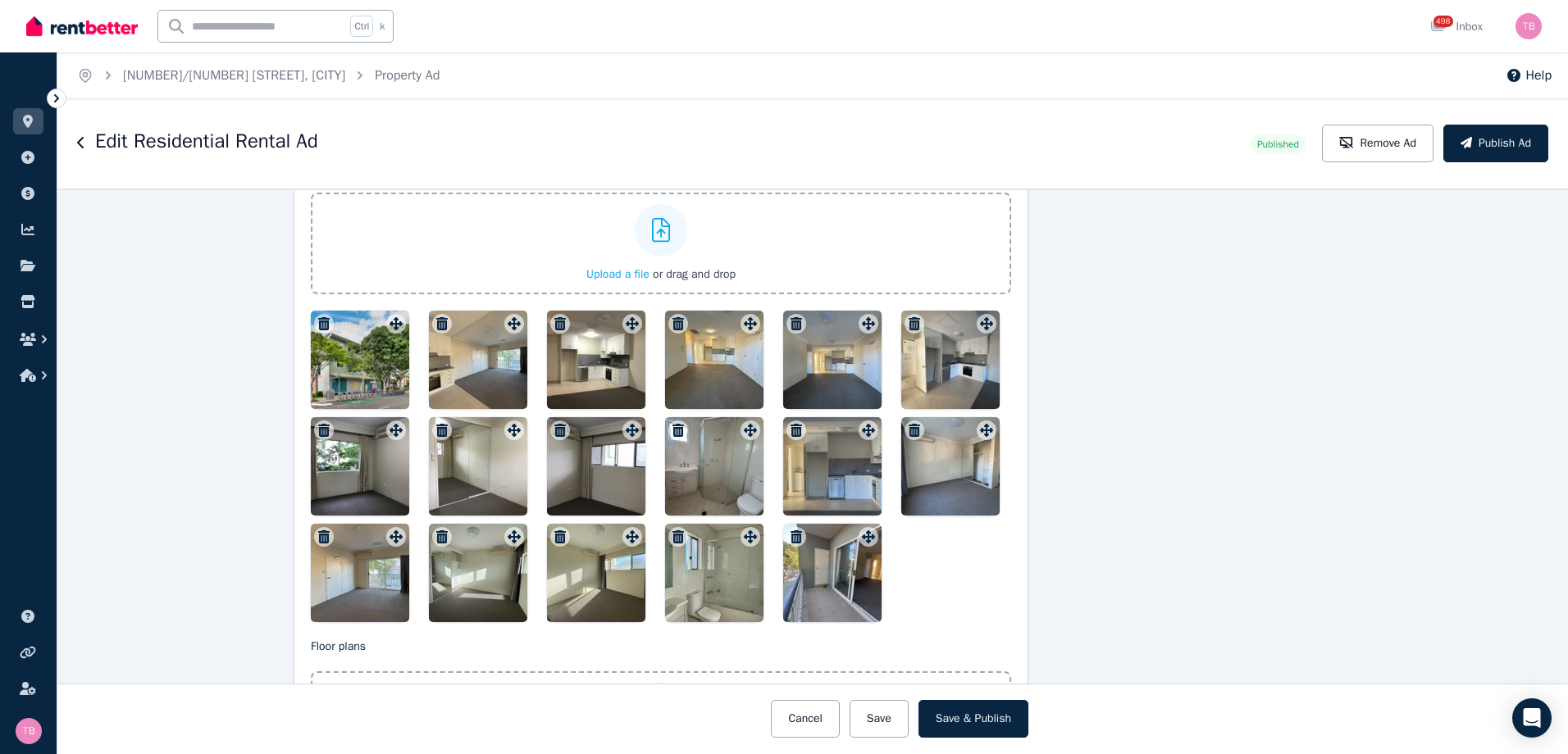 click on "Photos Upload a file   or drag and drop Uploaded   " Balcony.jpg " Uploaded   " Bedroom 2..jpg " Uploaded   " Bedroom 2.jpg " Uploaded   " Ensuite.jpg " Uploaded   " Kitchen & laundry.jpg " Uploaded   " Kitchen.jpg " Uploaded   " Living & kitchen.jpg " Uploaded   " Living.jpg " Uploaded   " Lounge.jpg " Uploaded   " Main bedroom.jpg " Uploaded   " Living.jpg " Uploaded   " Main bathroom.jpg "
To pick up a draggable item, press the space bar.
While dragging, use the arrow keys to move the item.
Press space again to drop the item in its new position, or press escape to cancel.
Draggable item [UUID] was dropped over droppable area [UUID]" at bounding box center [661, 391] 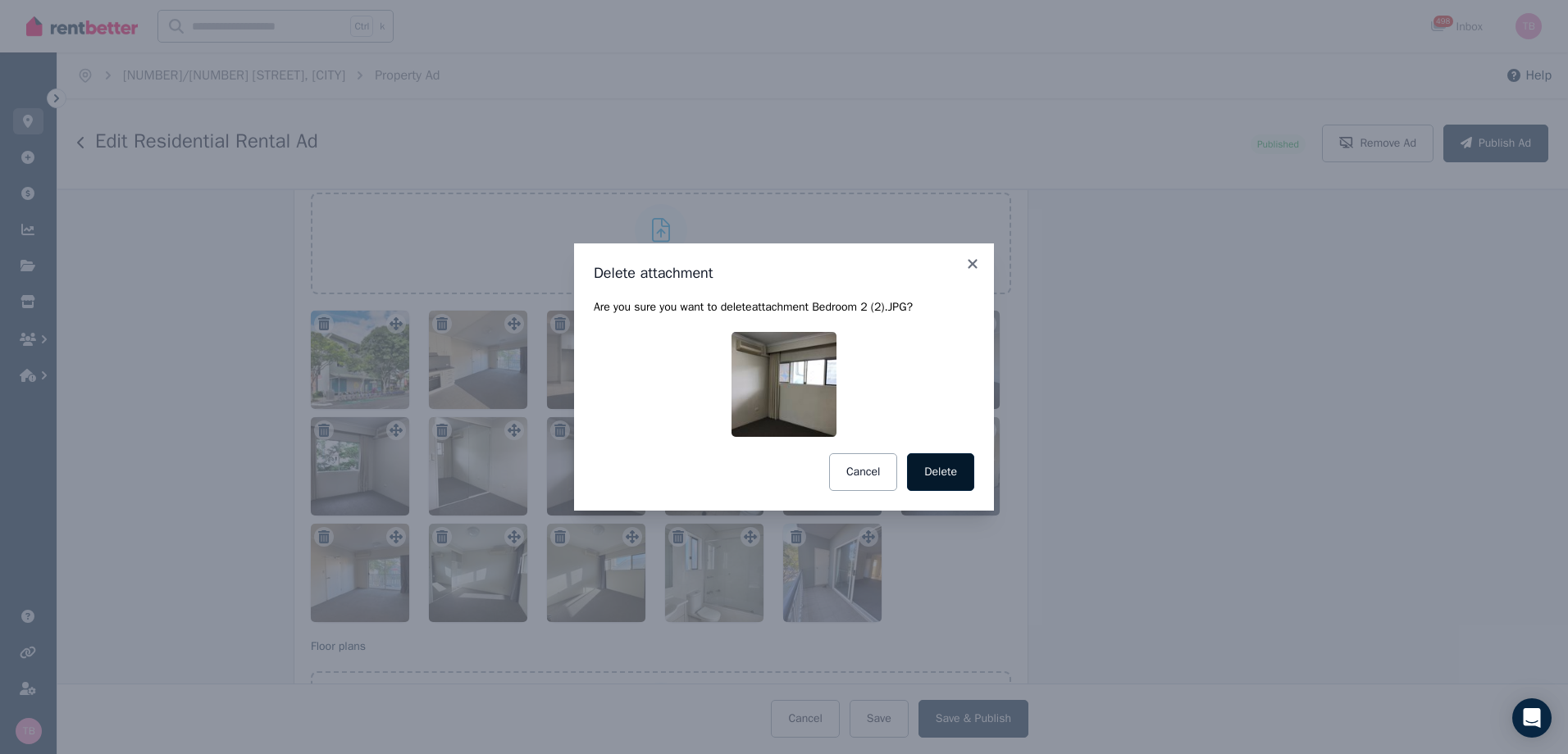 click on "Delete" at bounding box center (941, 472) 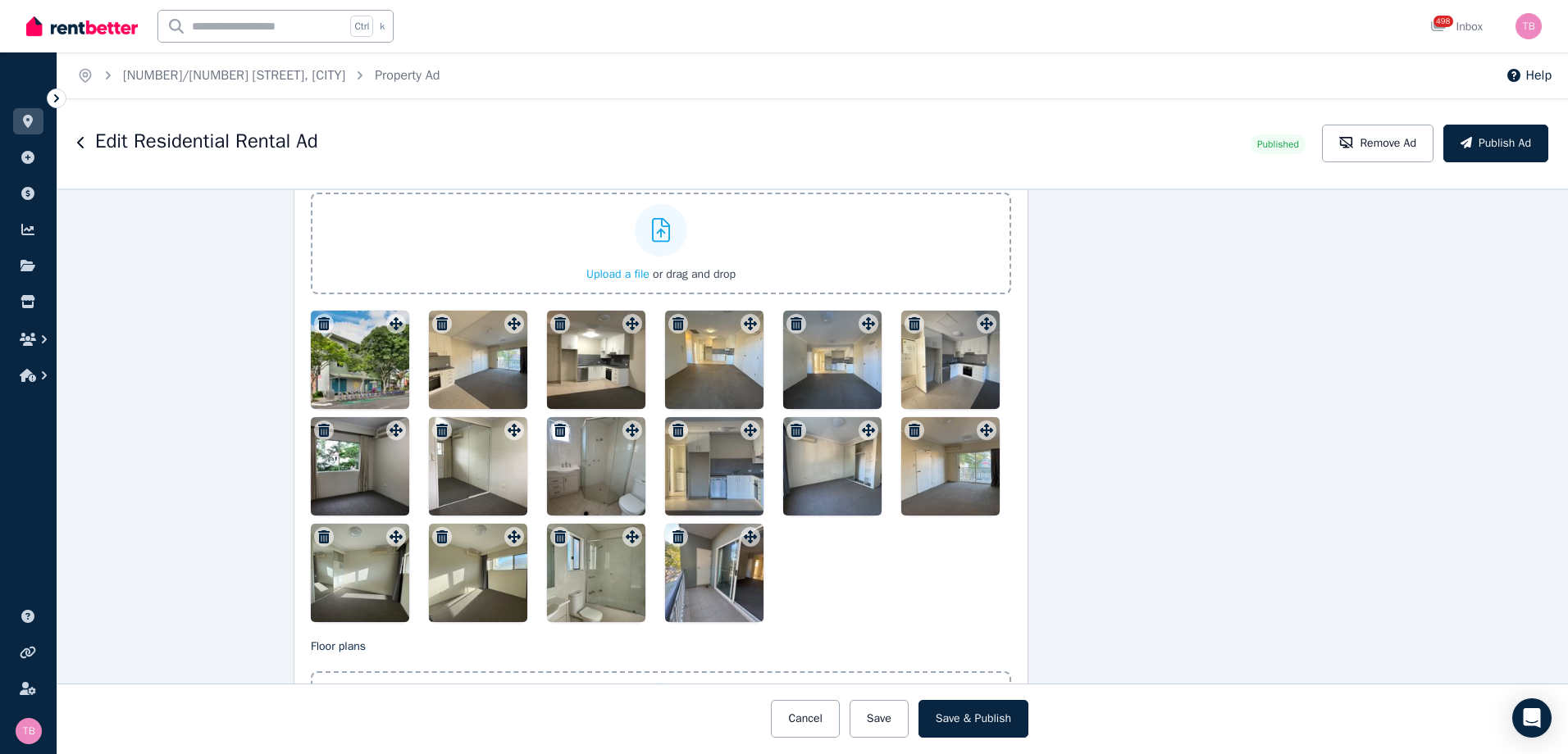 click 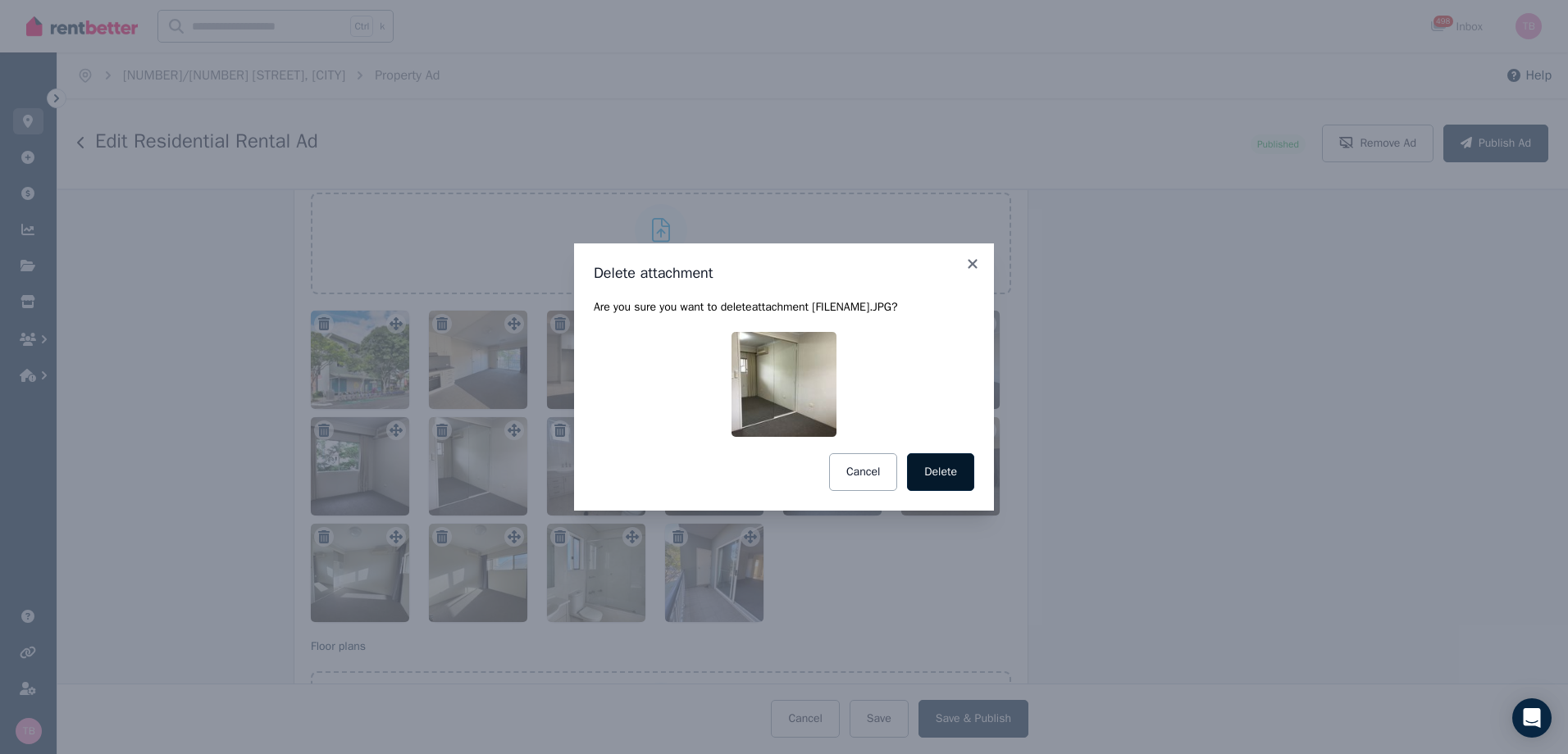click on "Delete" at bounding box center (941, 472) 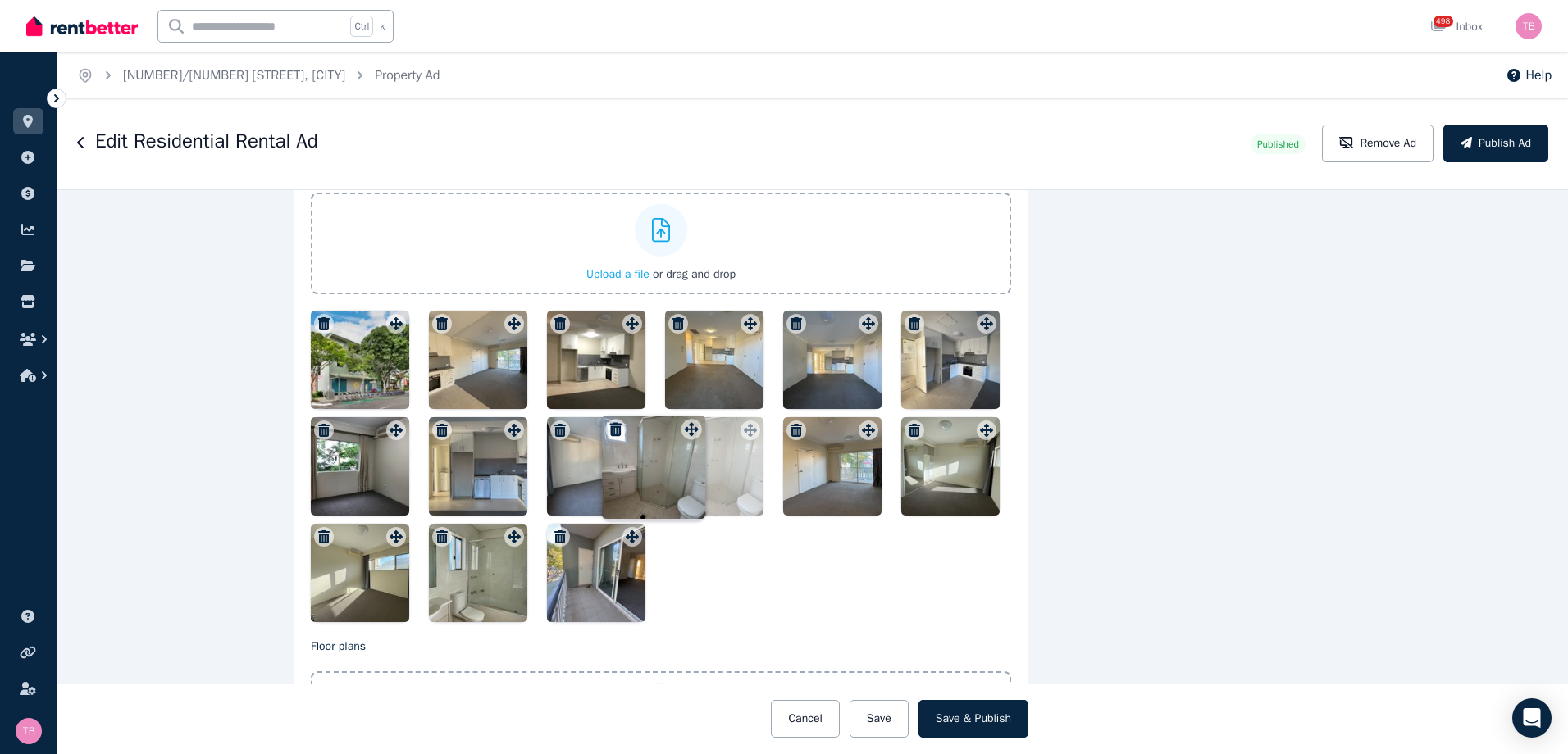 drag, startPoint x: 505, startPoint y: 436, endPoint x: 686, endPoint y: 420, distance: 181.70581 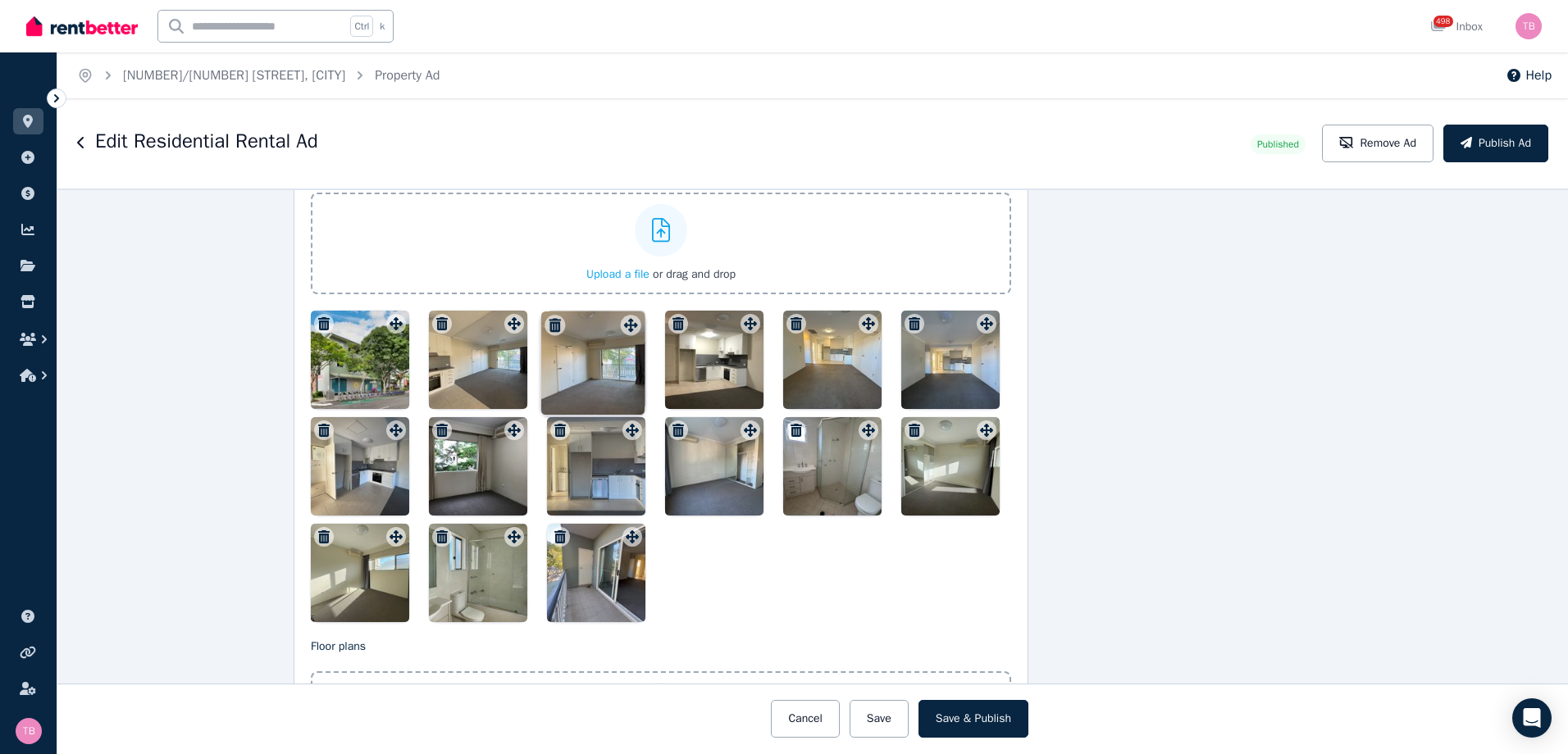 drag, startPoint x: 864, startPoint y: 432, endPoint x: 631, endPoint y: 312, distance: 262.08586 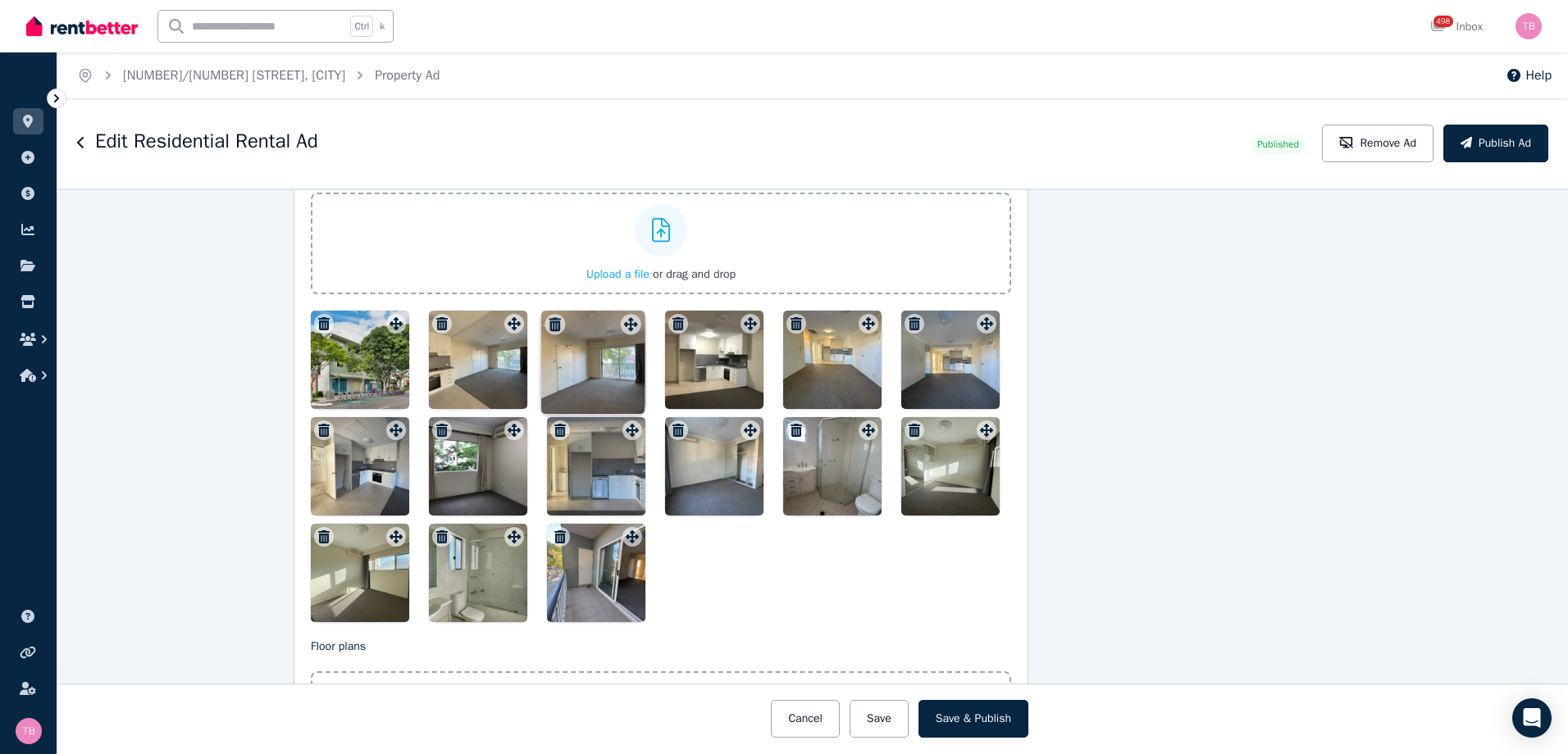 click on "Photos Upload a file   or drag and drop Uploaded   " Balcony.jpg " Uploaded   " Bedroom 2..jpg " Uploaded   " Bedroom 2.jpg " Uploaded   " Ensuite.jpg " Uploaded   " Kitchen & laundry.jpg " Uploaded   " Kitchen.jpg " Uploaded   " Living & kitchen.jpg " Uploaded   " Living.jpg " Uploaded   " Lounge.jpg " Uploaded   " Main bedroom.jpg " Uploaded   " Living.jpg " Uploaded   " Main bathroom.jpg "
To pick up a draggable item, press the space bar.
While dragging, use the arrow keys to move the item.
Press space again to drop the item in its new position, or press escape to cancel.
Draggable item [UUID] was moved over droppable area [UUID]." at bounding box center [661, 391] 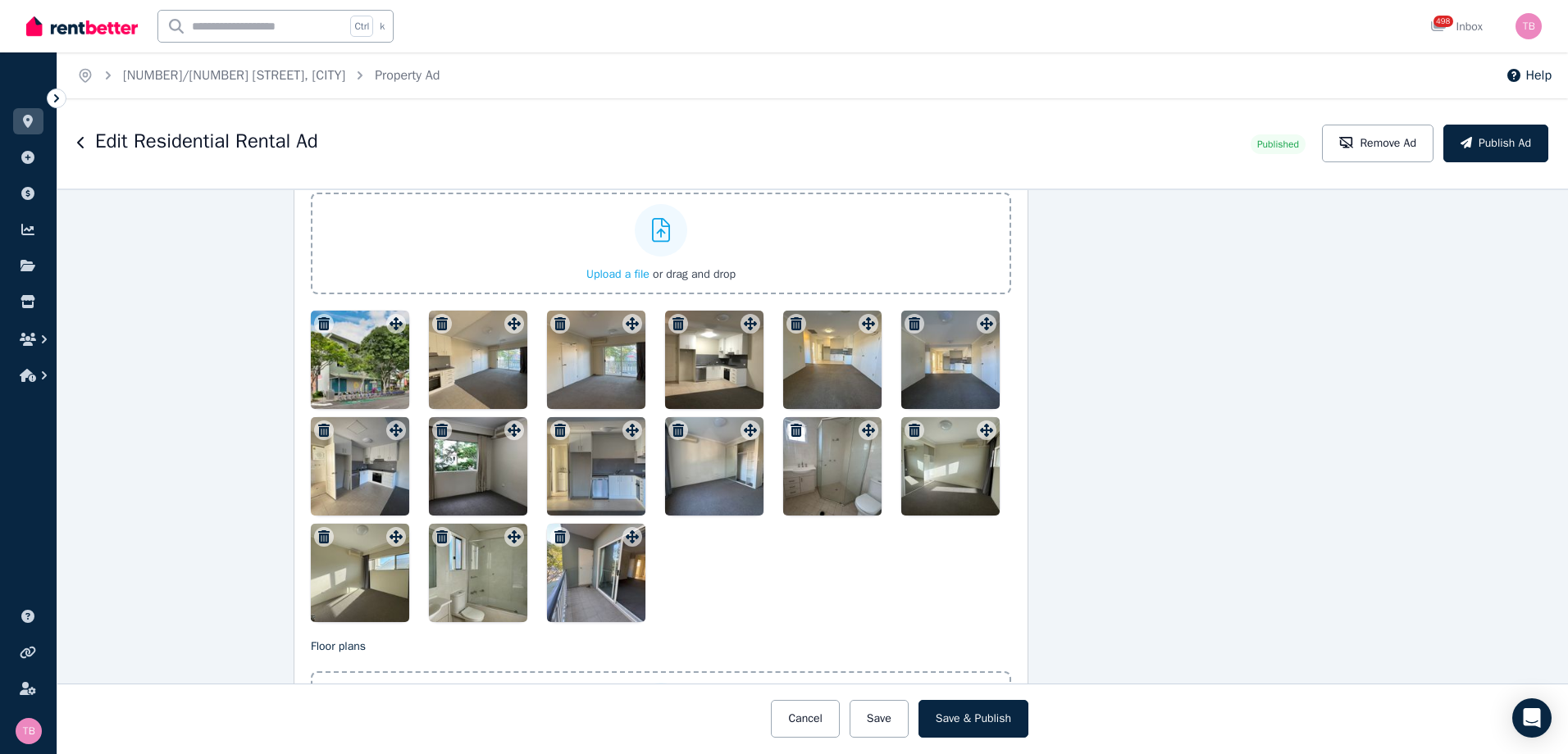 click 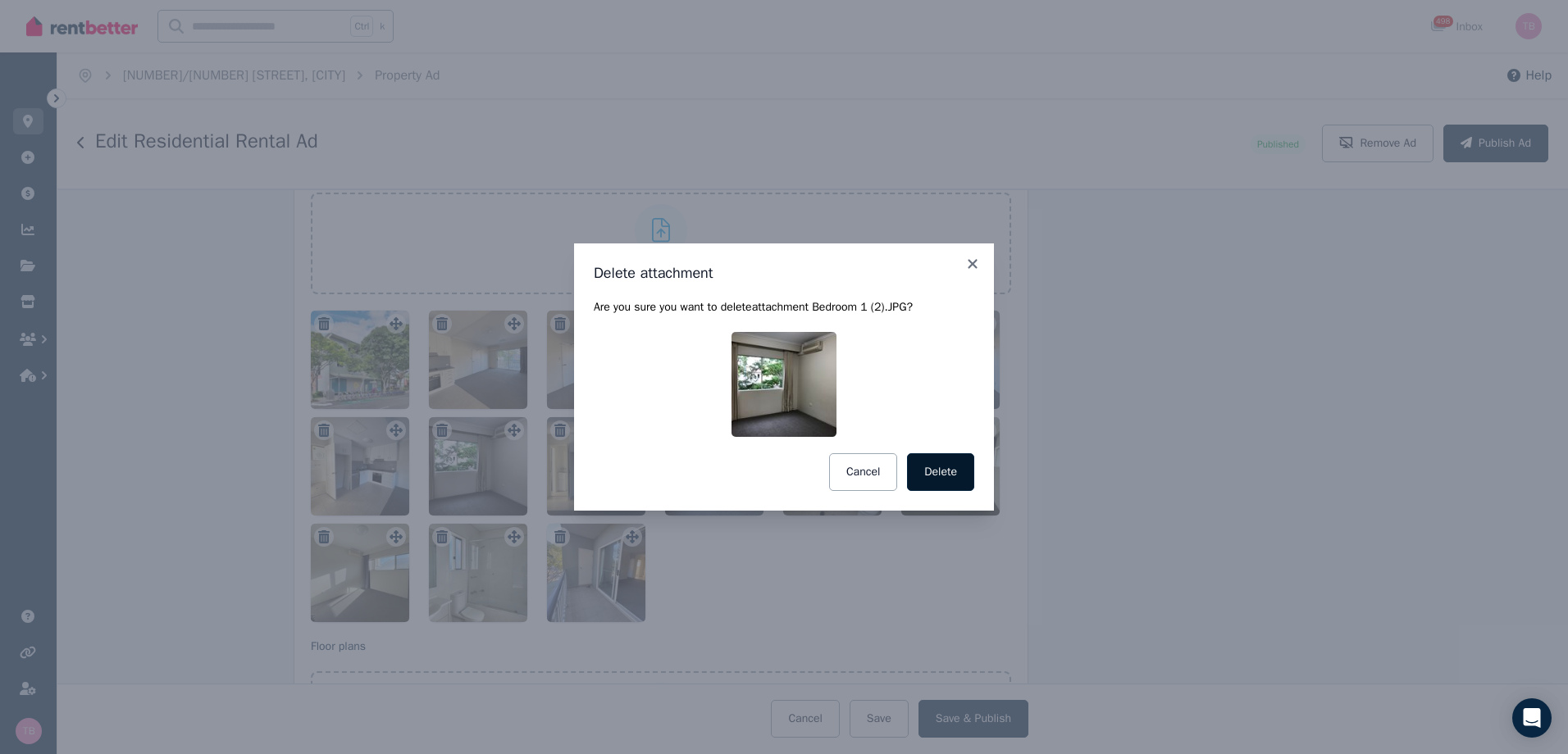 click on "Delete" at bounding box center [941, 472] 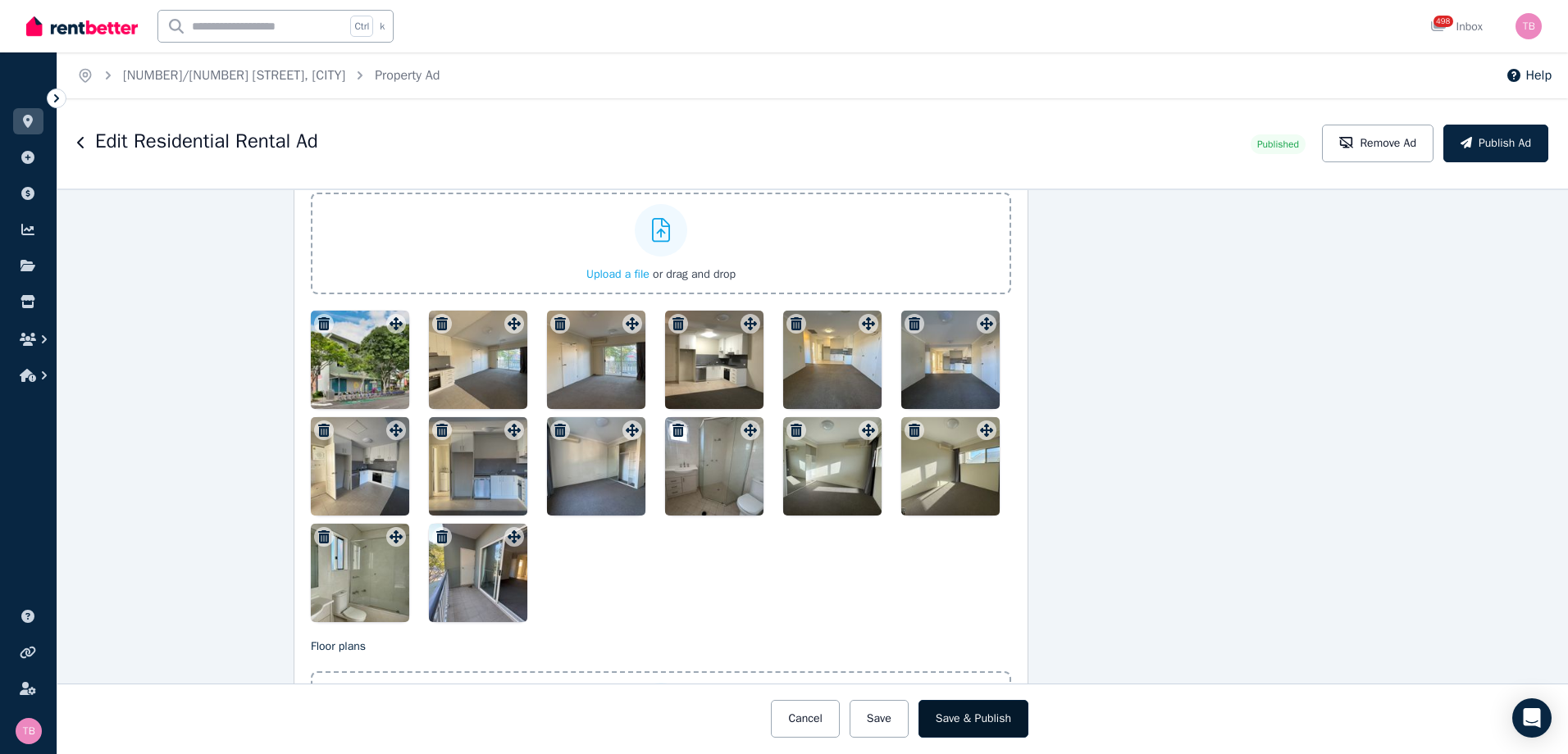 click on "Save & Publish" at bounding box center (973, 719) 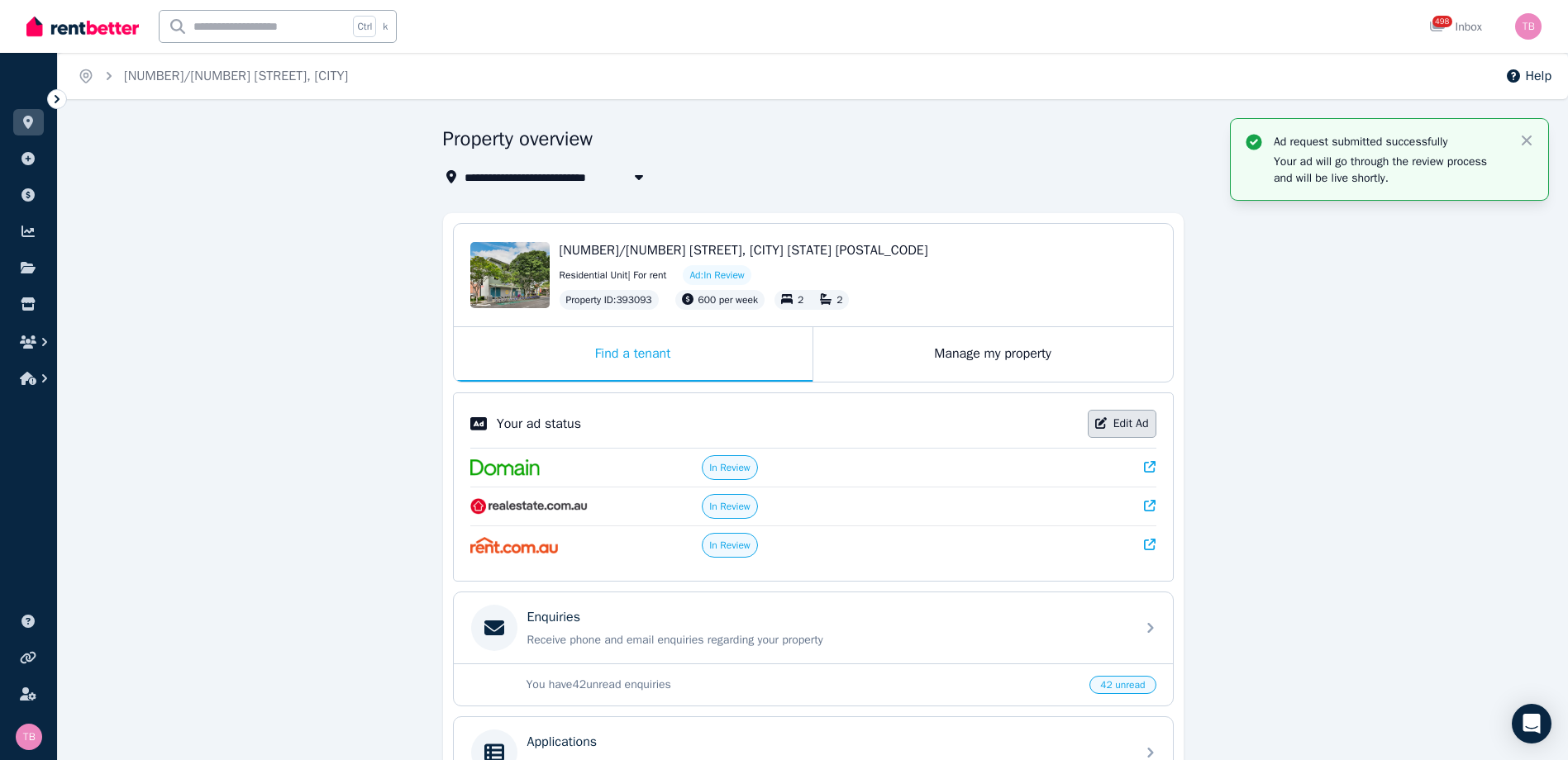 click on "Edit Ad" at bounding box center [1122, 424] 